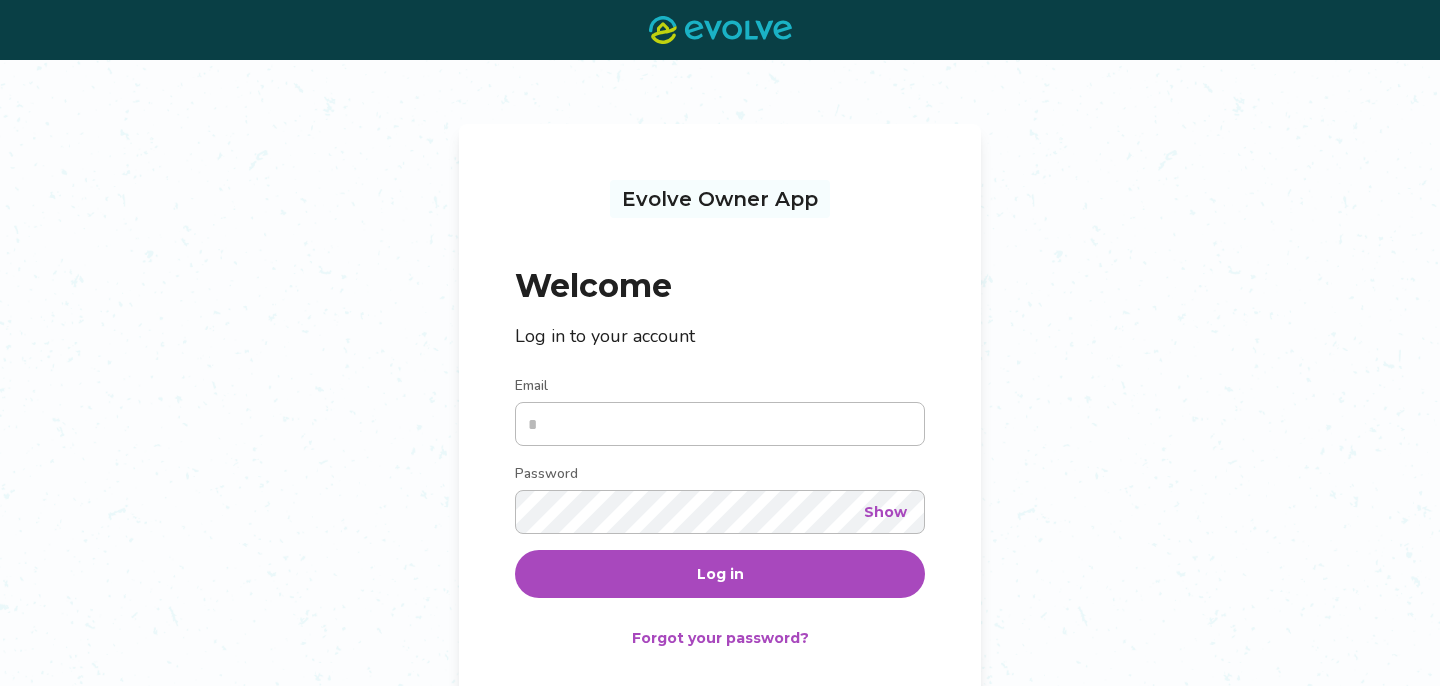 scroll, scrollTop: 0, scrollLeft: 0, axis: both 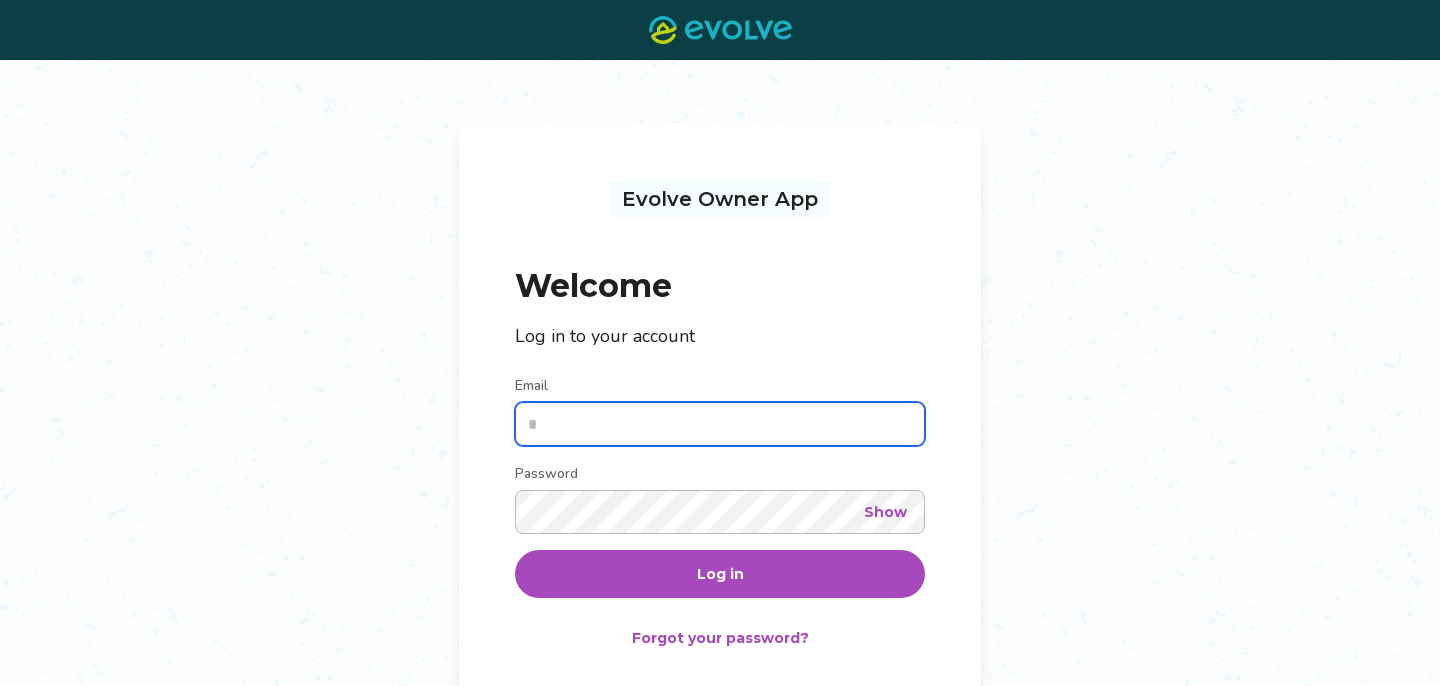 click on "Email" at bounding box center (720, 424) 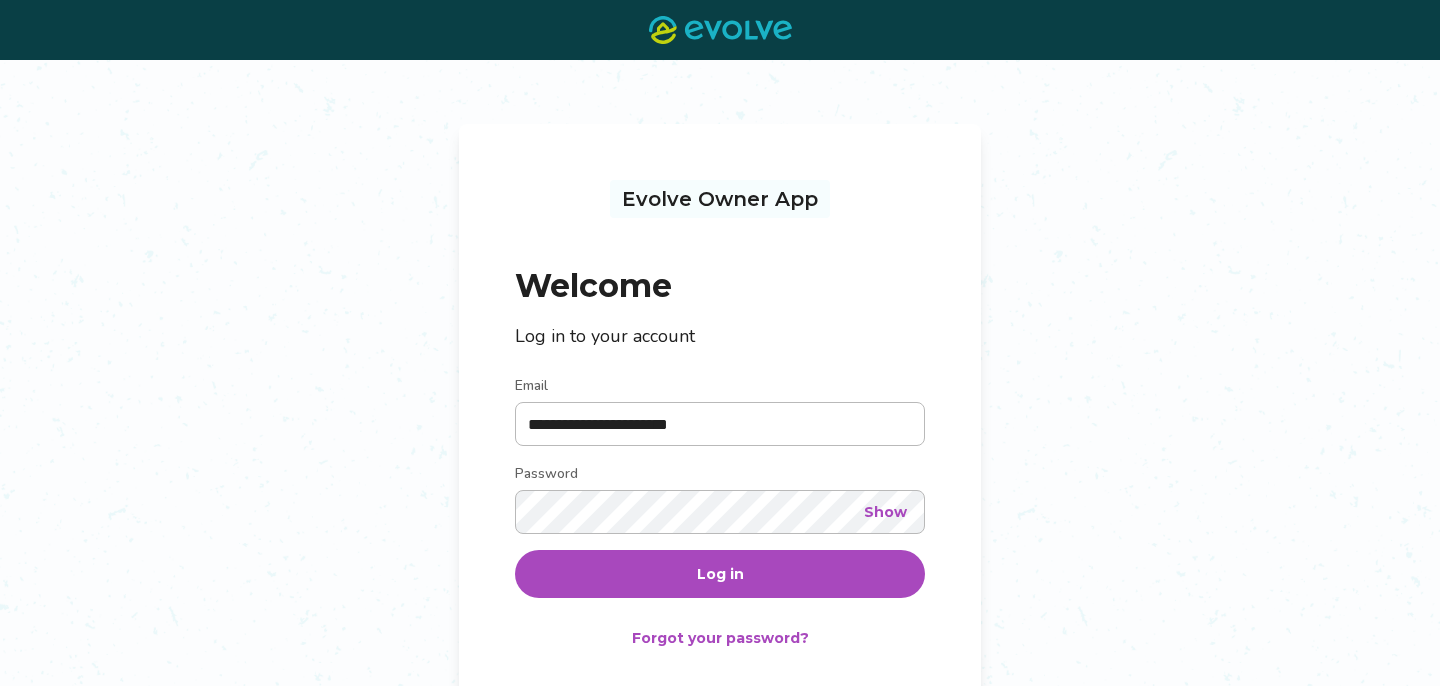click on "Log in" at bounding box center [720, 574] 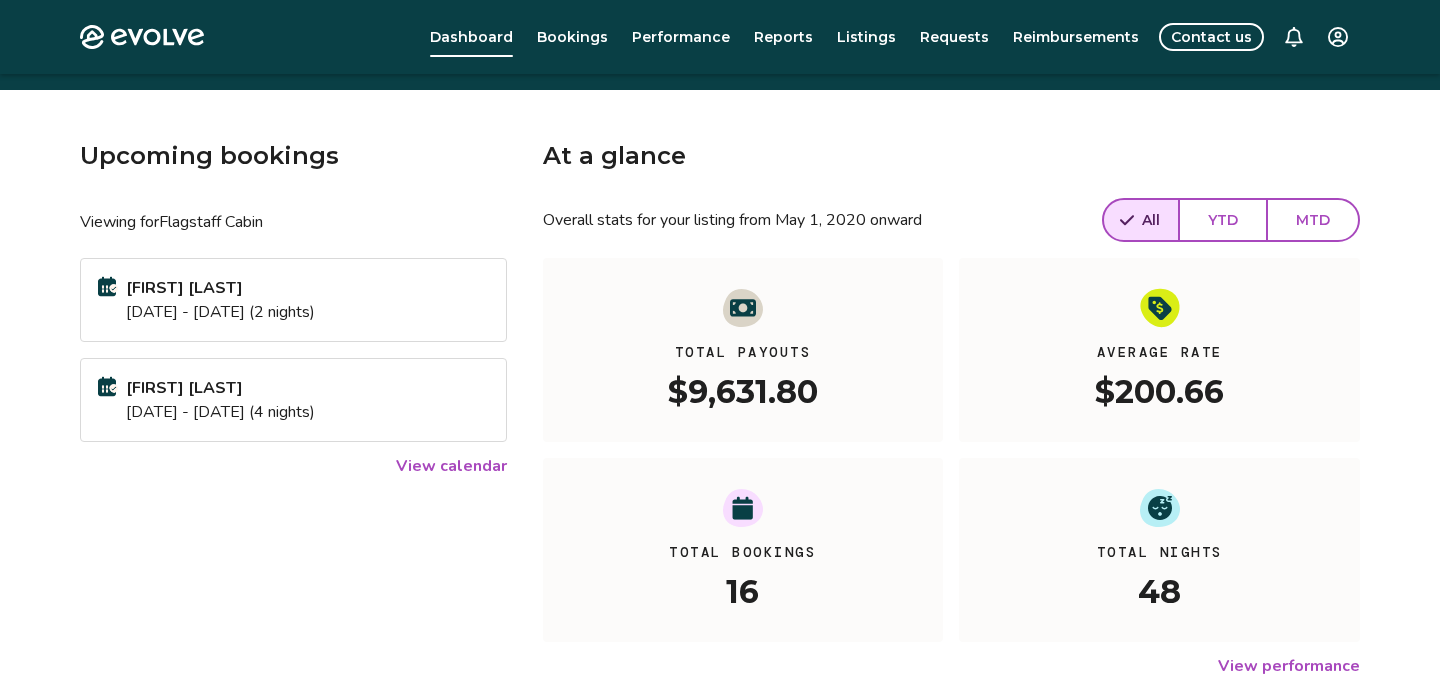 scroll, scrollTop: 49, scrollLeft: 0, axis: vertical 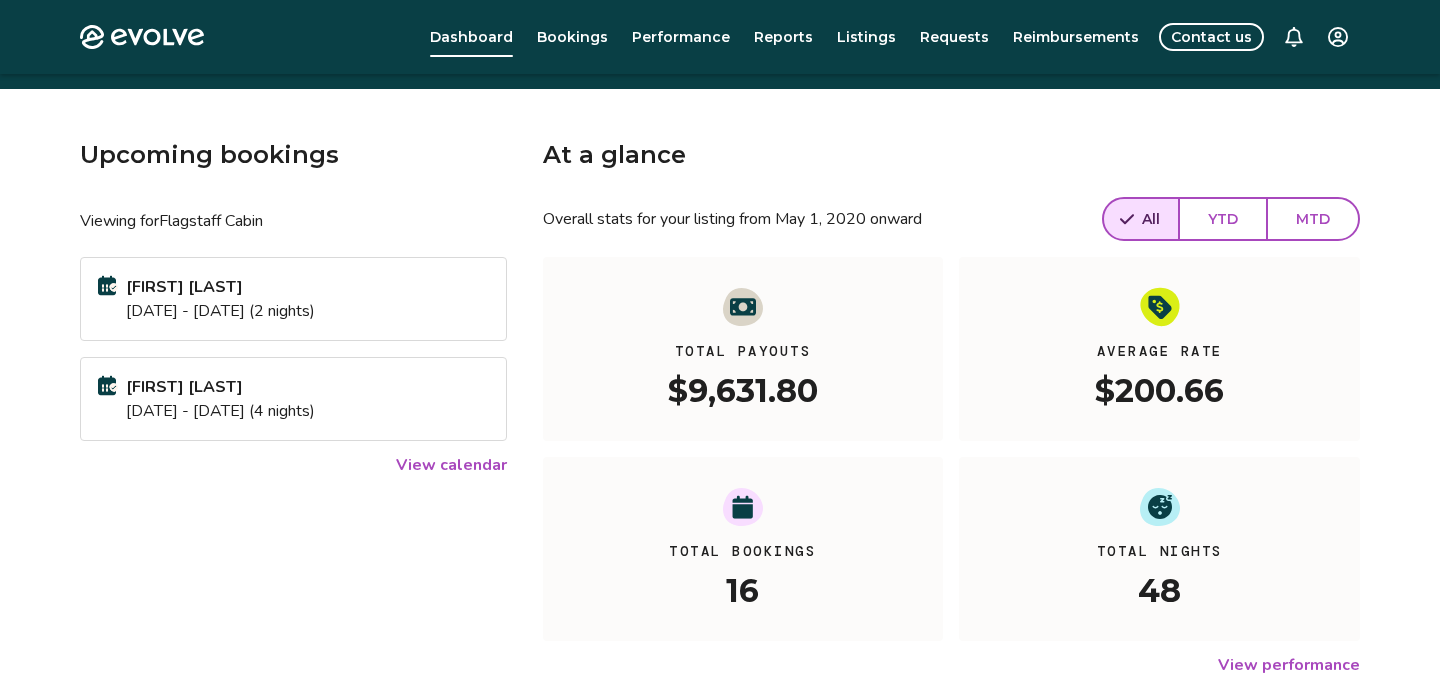 click on "View calendar" at bounding box center [451, 465] 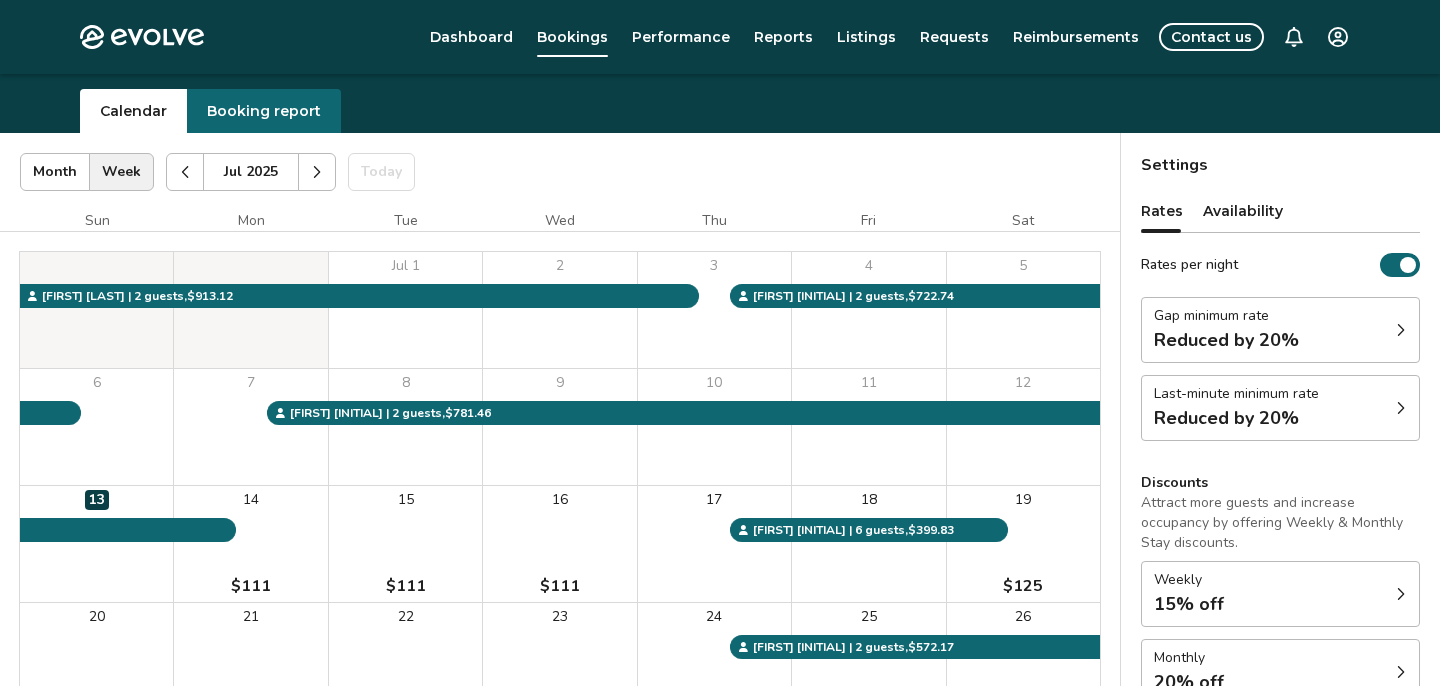 click on "Reduced by 20%" at bounding box center [1226, 340] 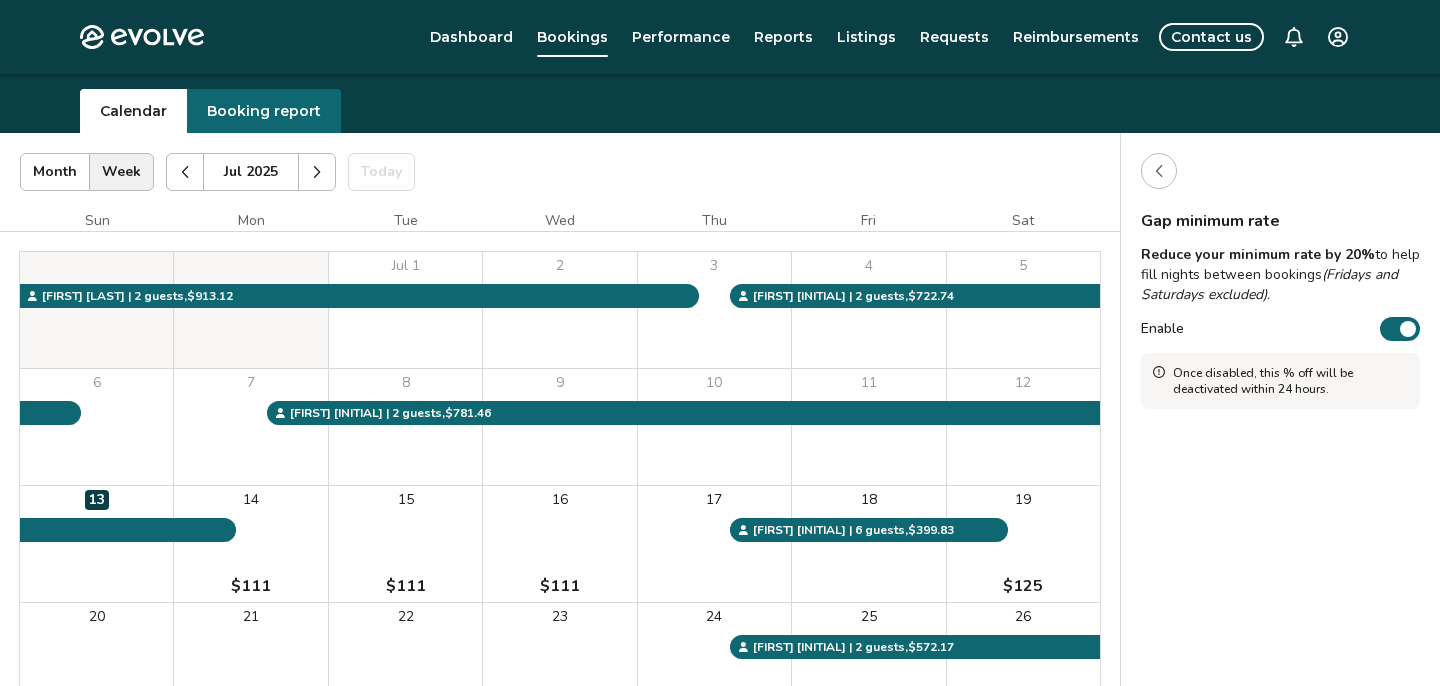 click 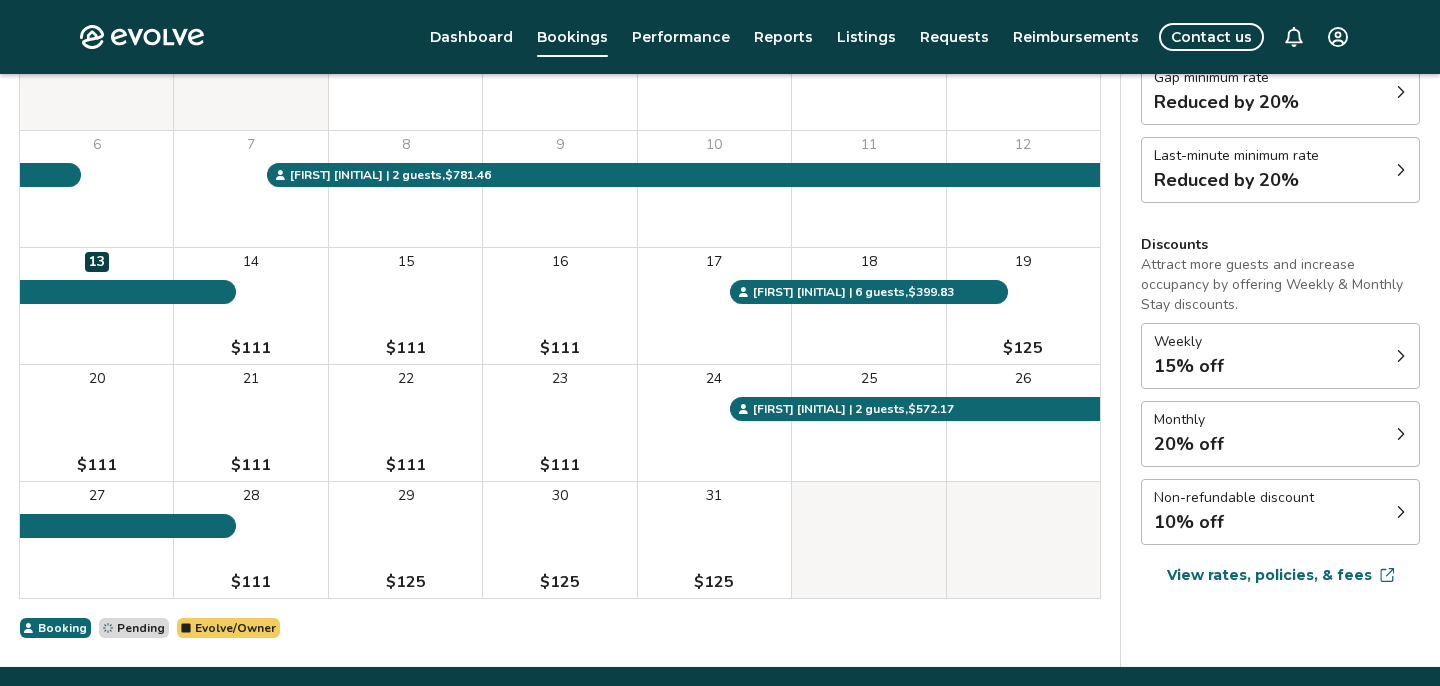 scroll, scrollTop: 292, scrollLeft: 0, axis: vertical 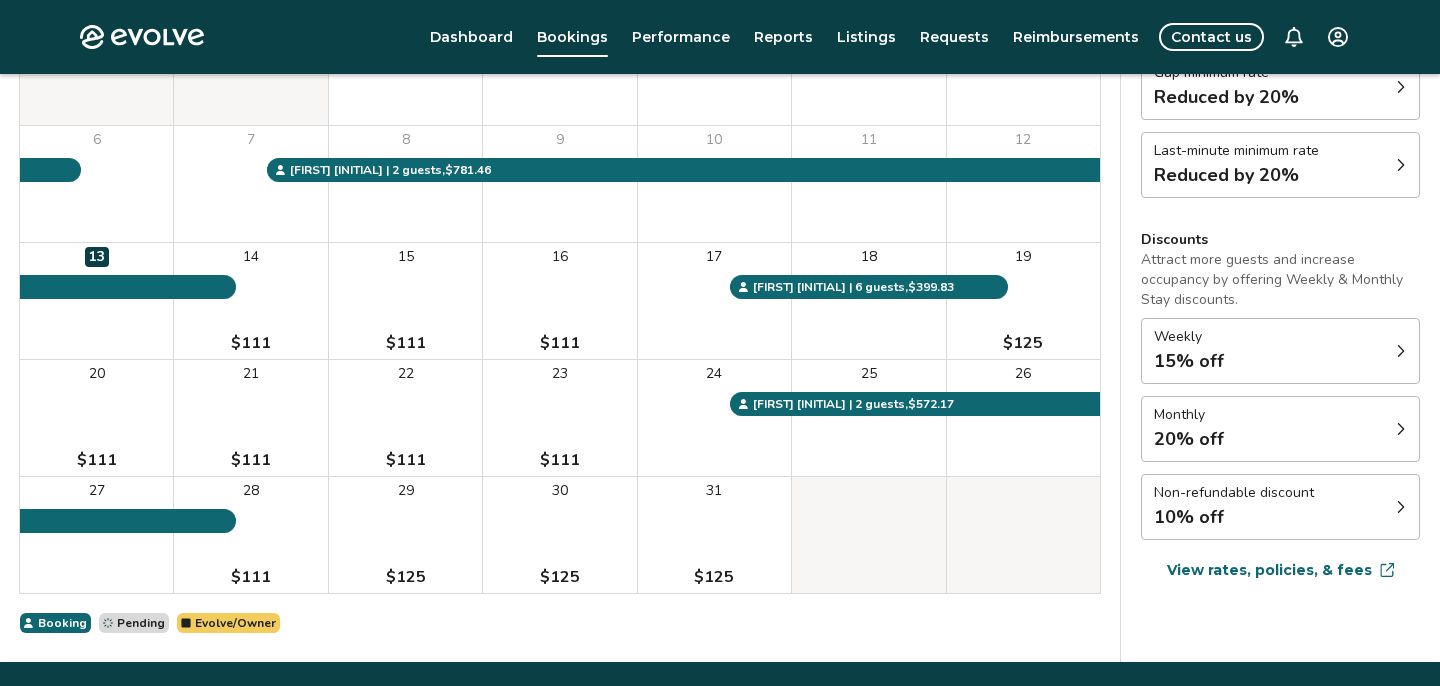 click on "10% off" at bounding box center [1234, 517] 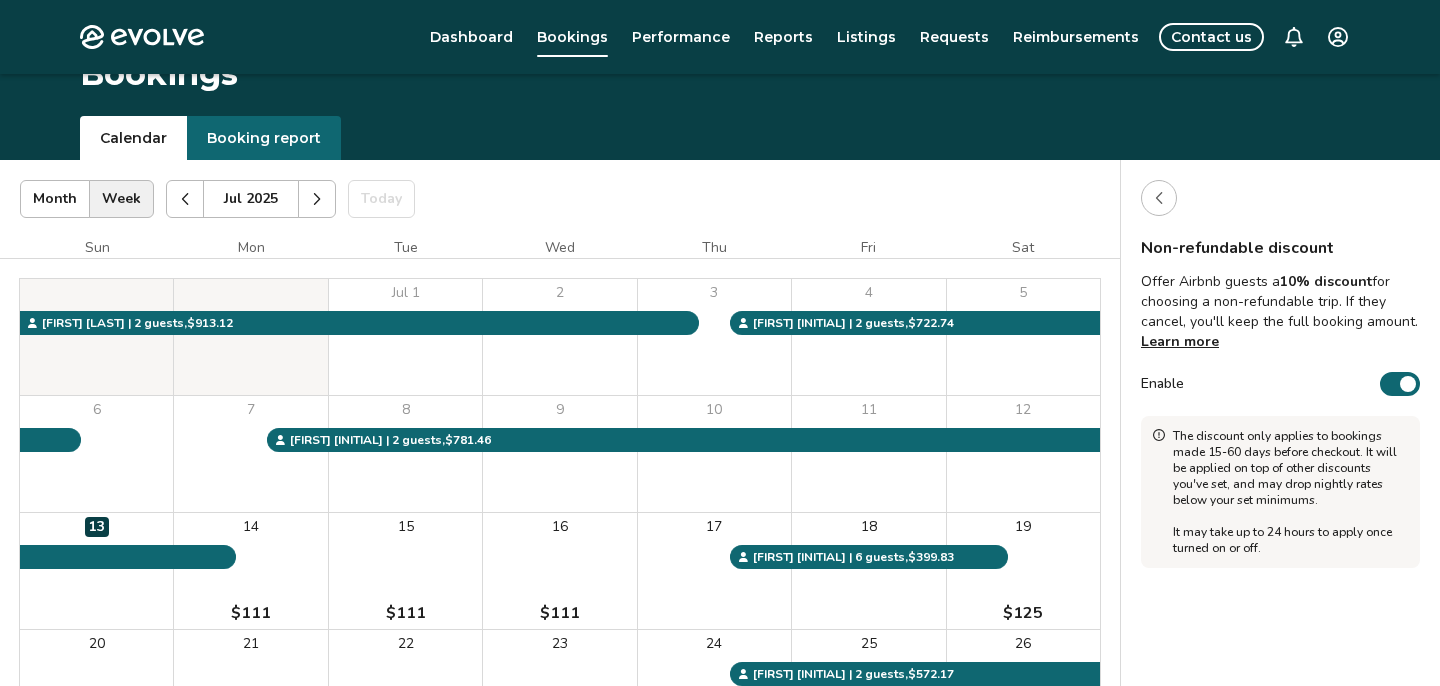 scroll, scrollTop: 3, scrollLeft: 0, axis: vertical 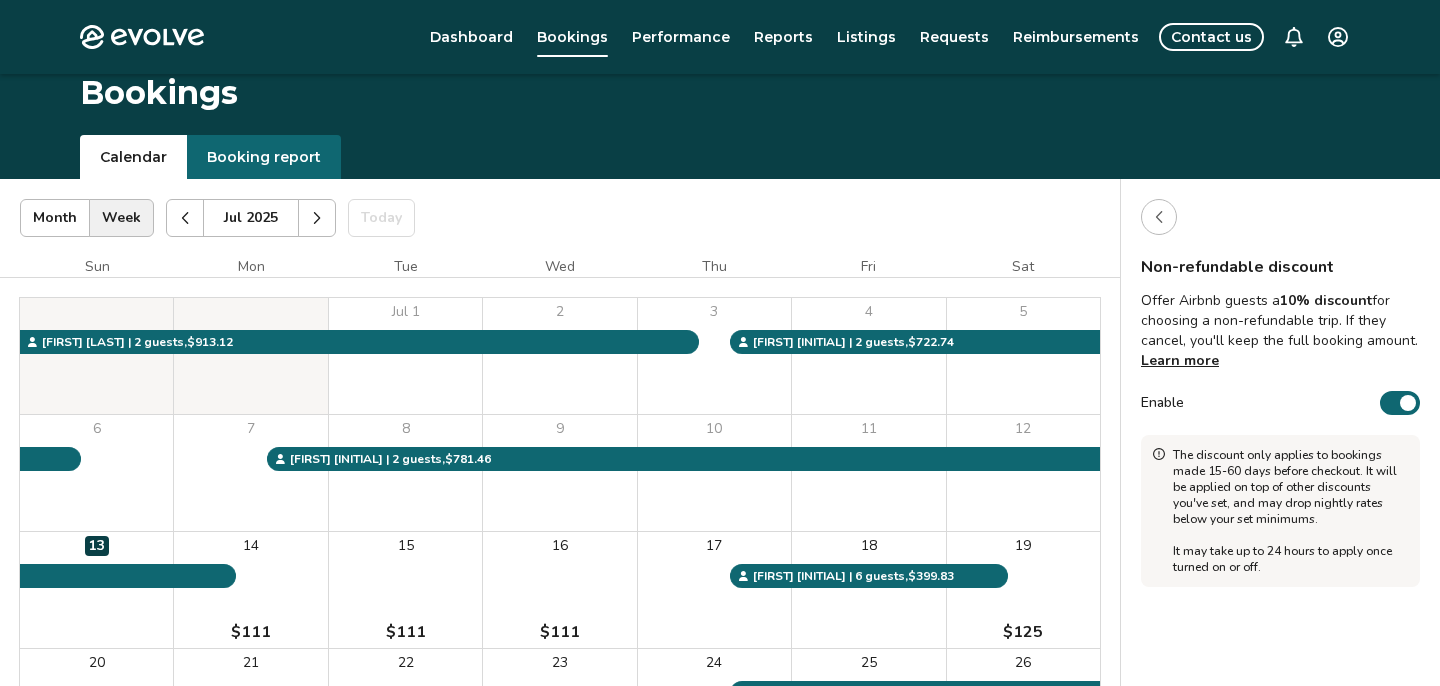 click at bounding box center [1159, 217] 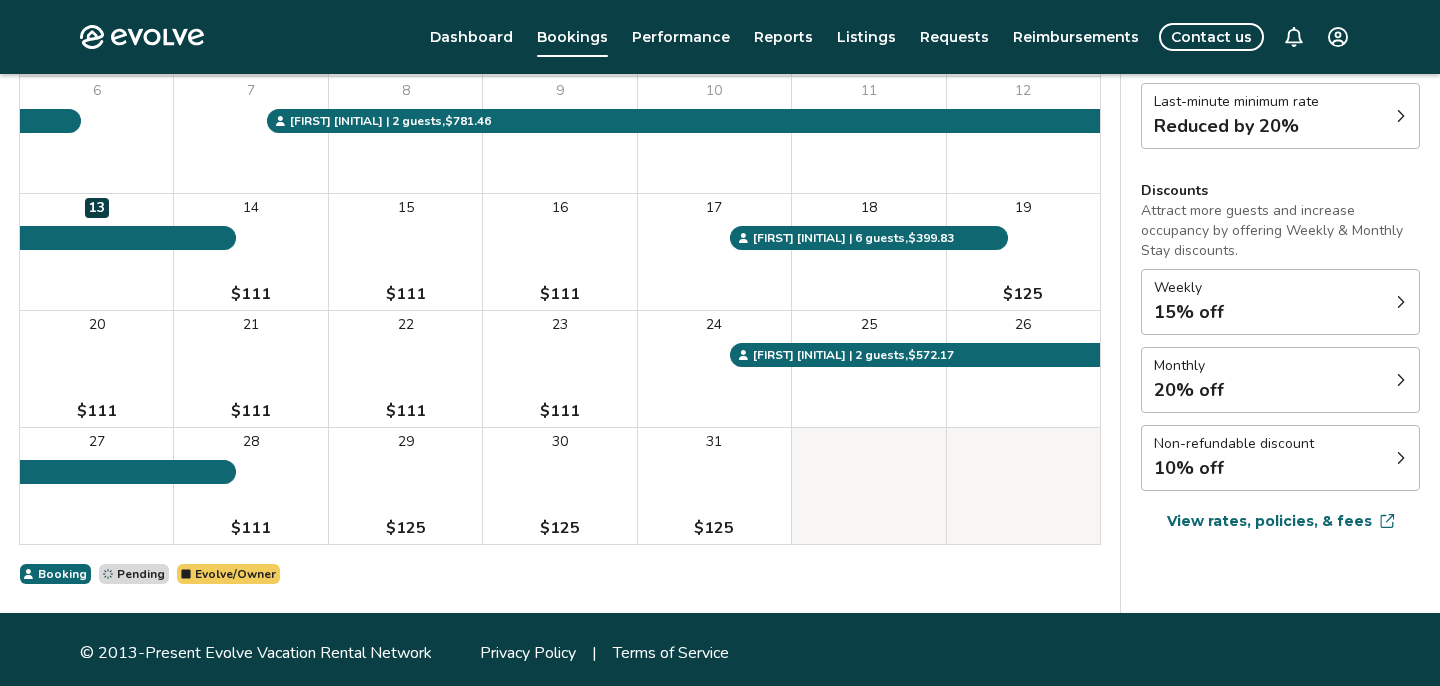 scroll, scrollTop: 342, scrollLeft: 0, axis: vertical 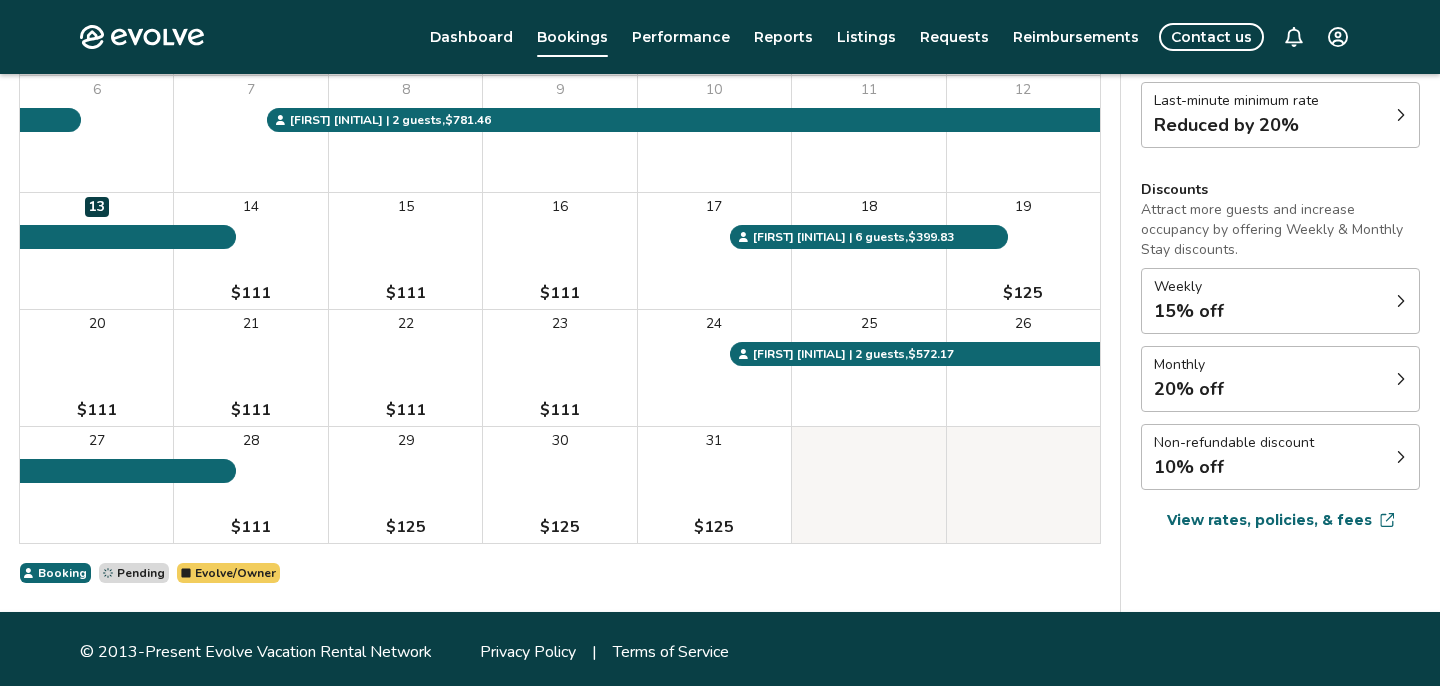 click on "Reduced by 20%" at bounding box center (1236, 125) 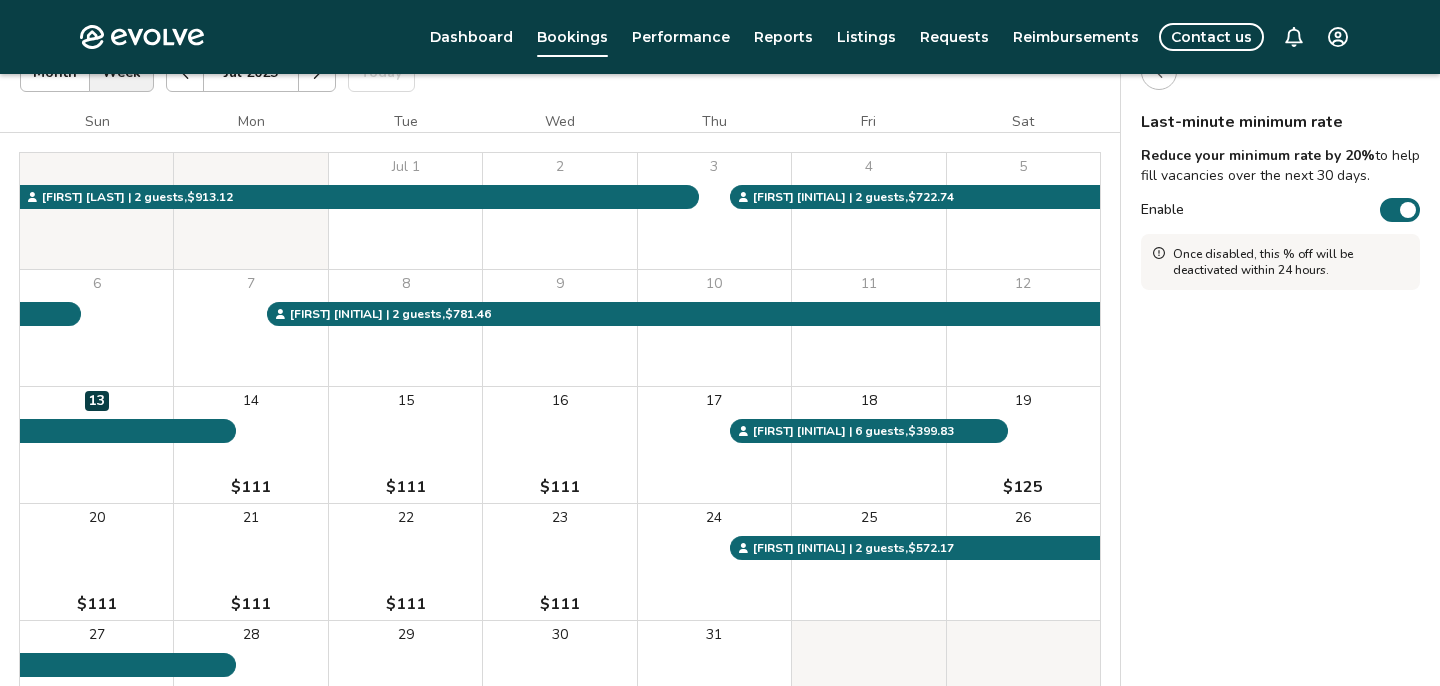 scroll, scrollTop: 147, scrollLeft: 0, axis: vertical 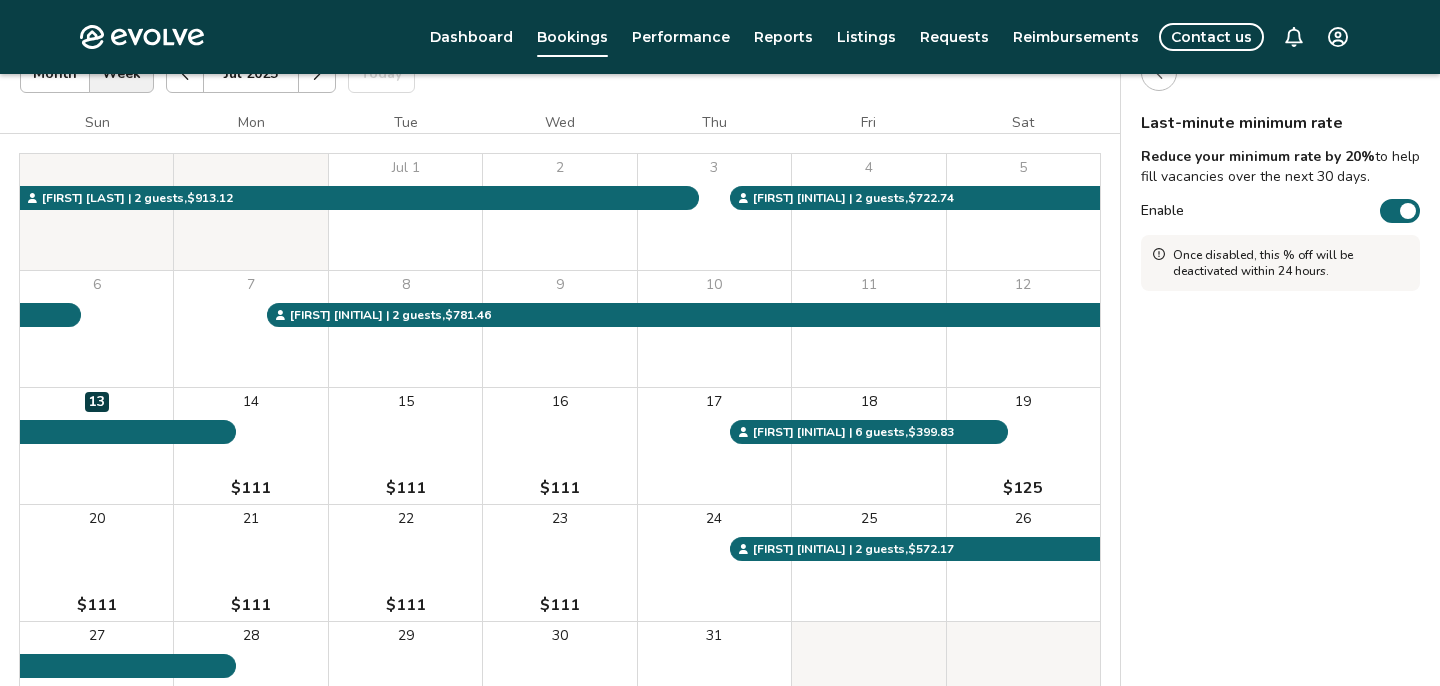 click on "Enable" at bounding box center [1162, 211] 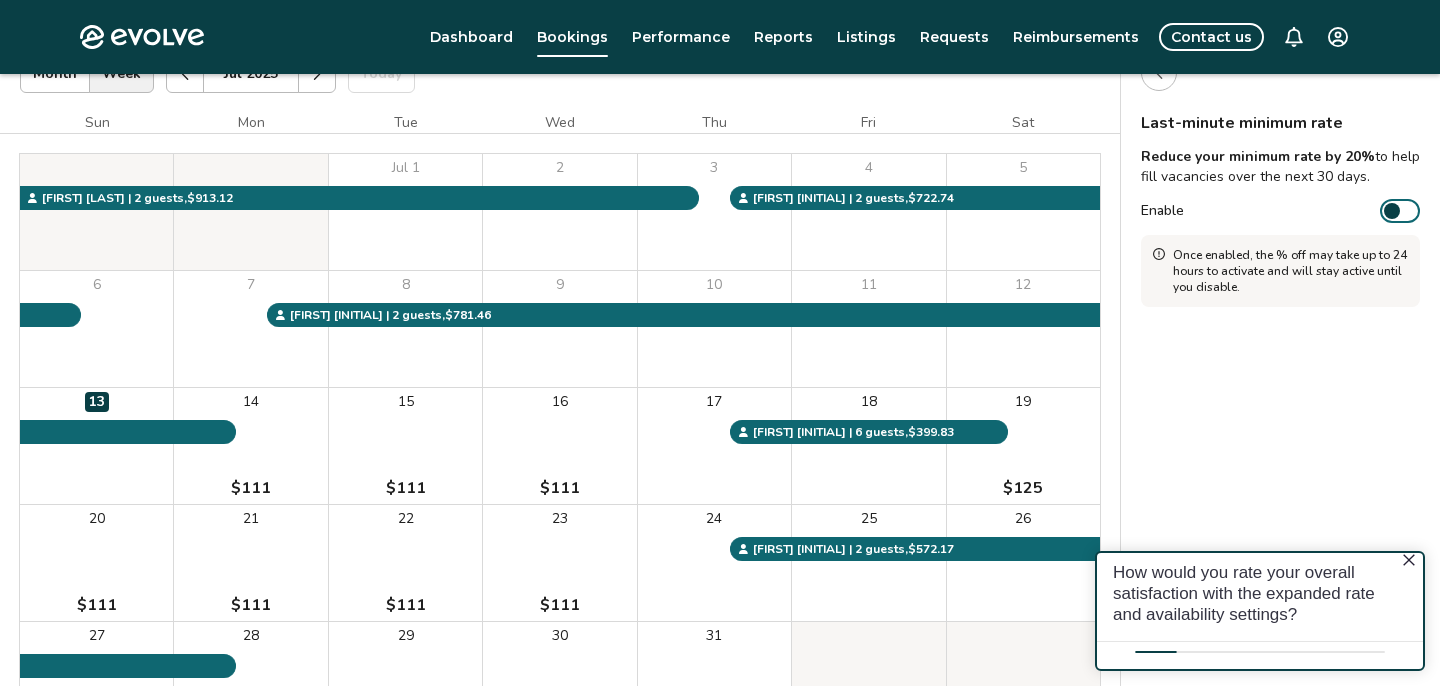 scroll, scrollTop: 0, scrollLeft: 0, axis: both 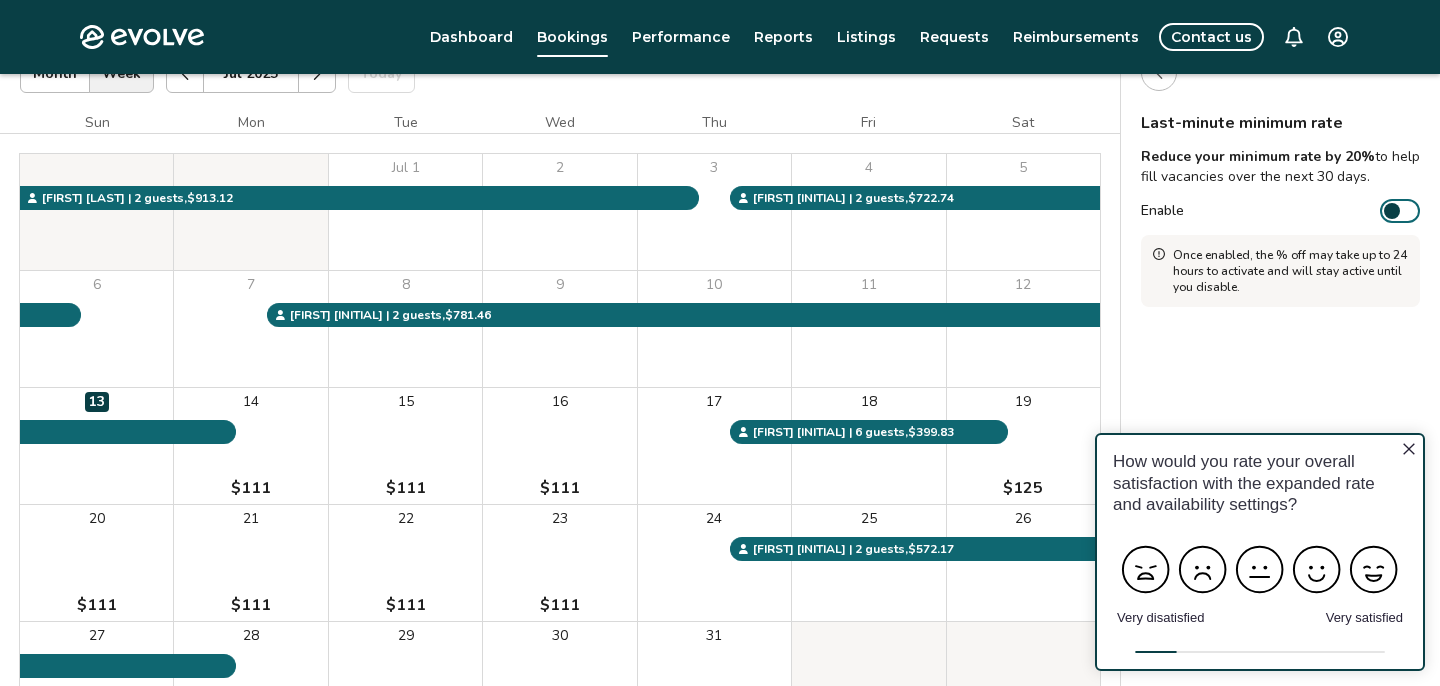 click on "Enable" at bounding box center (1162, 211) 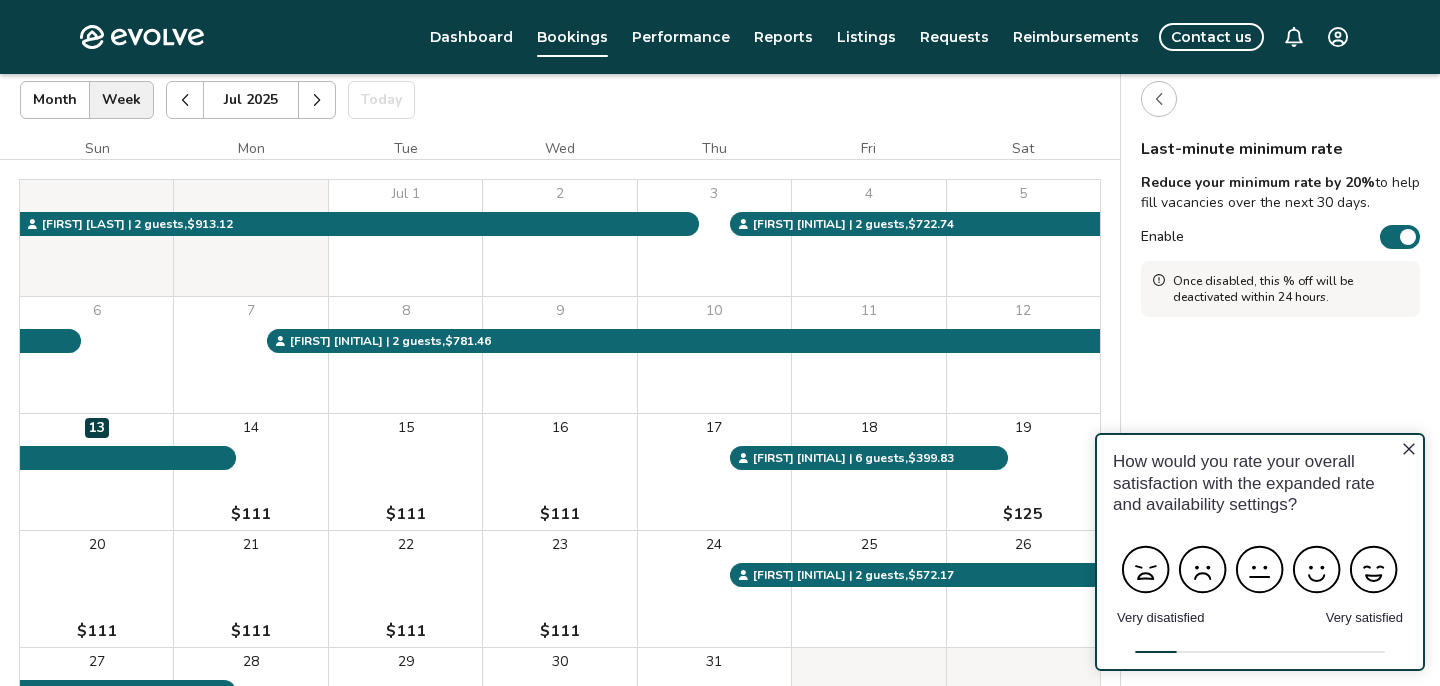scroll, scrollTop: 70, scrollLeft: 0, axis: vertical 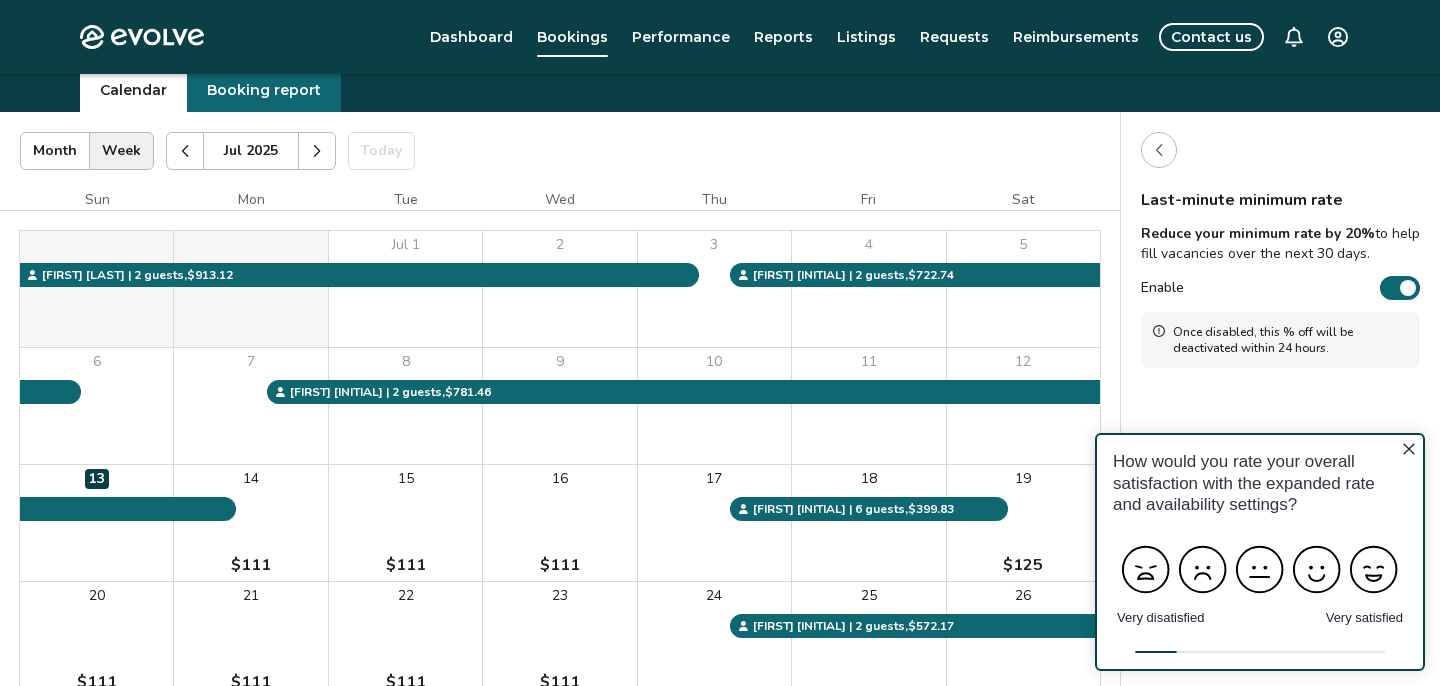 click 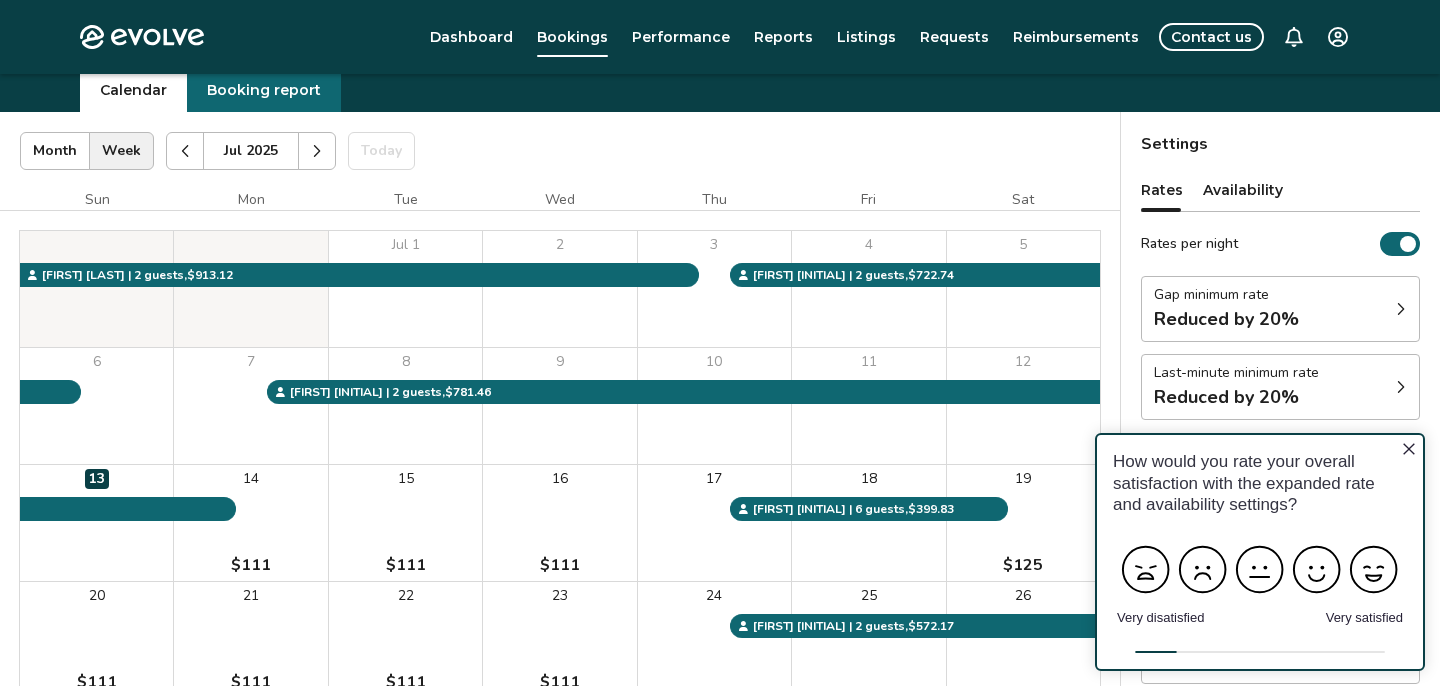 click on "Reduced by 20%" at bounding box center [1226, 319] 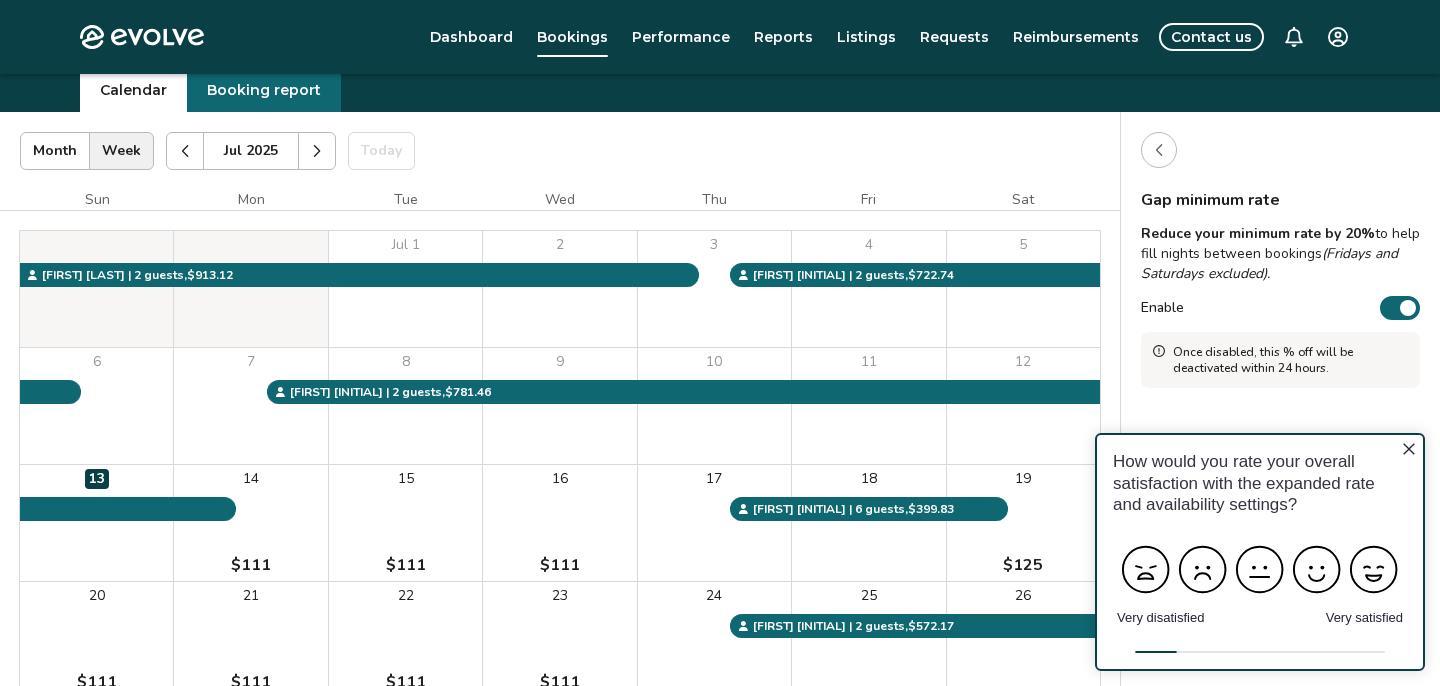 click 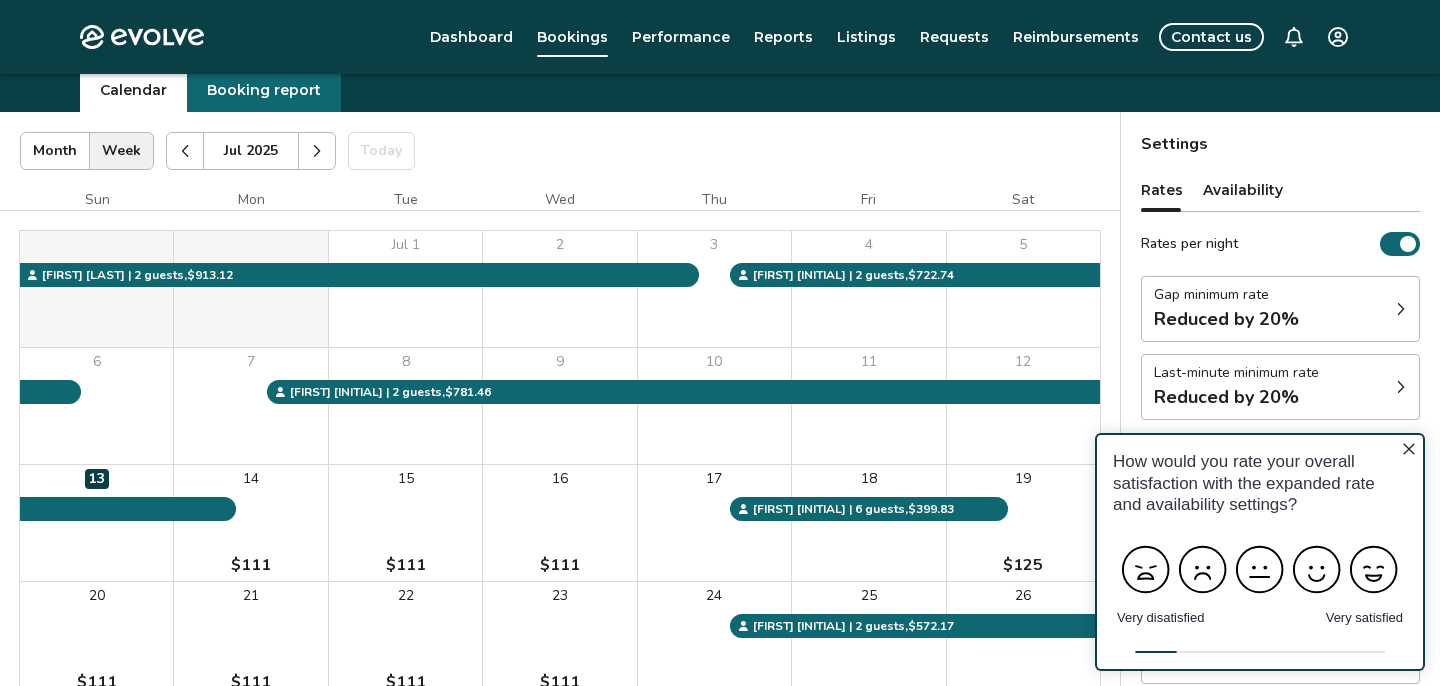 click 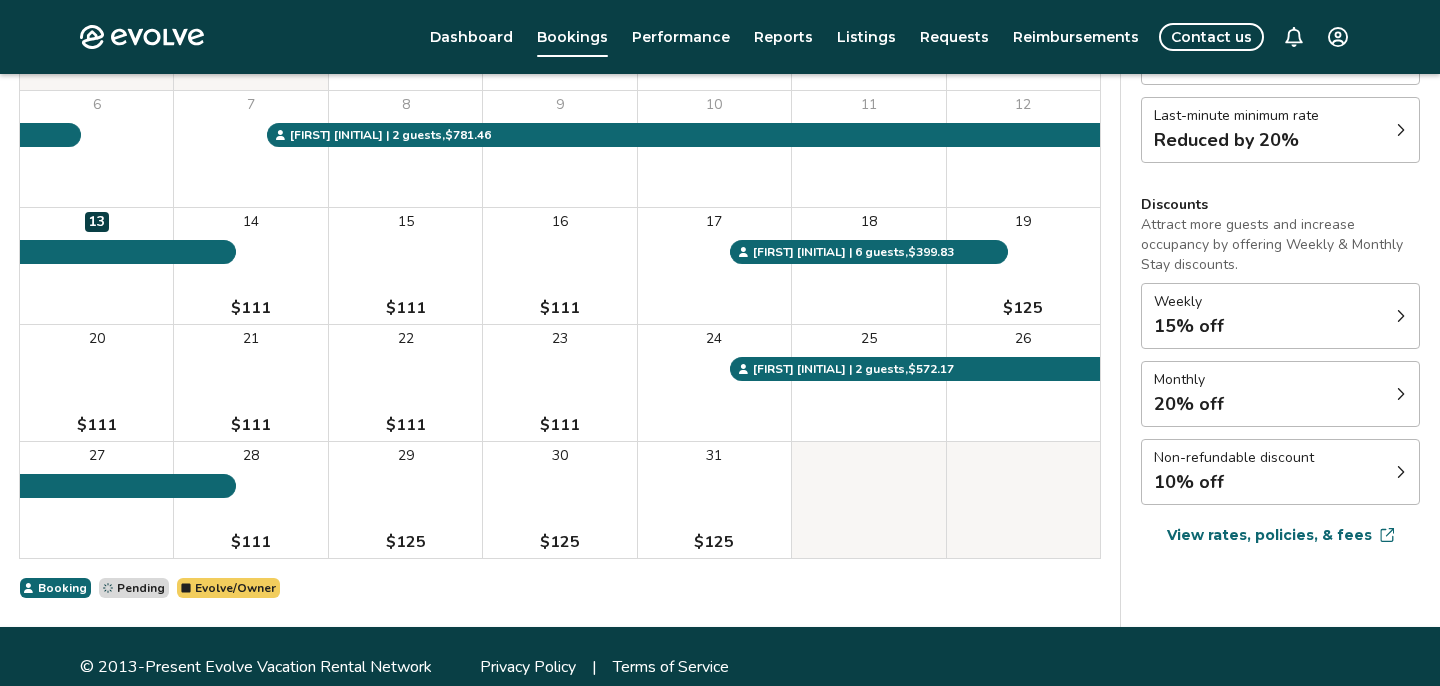 scroll, scrollTop: 328, scrollLeft: 0, axis: vertical 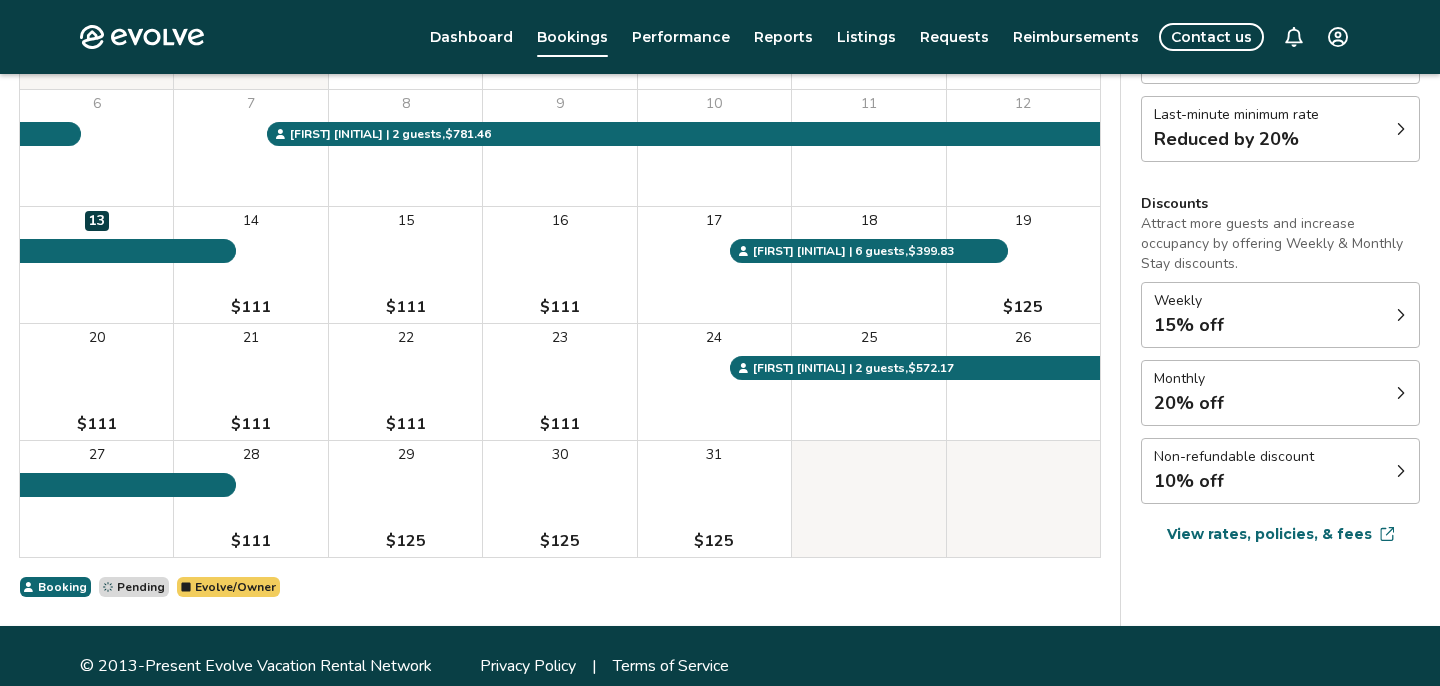 click on "Monthly 20% off" at bounding box center (1280, 393) 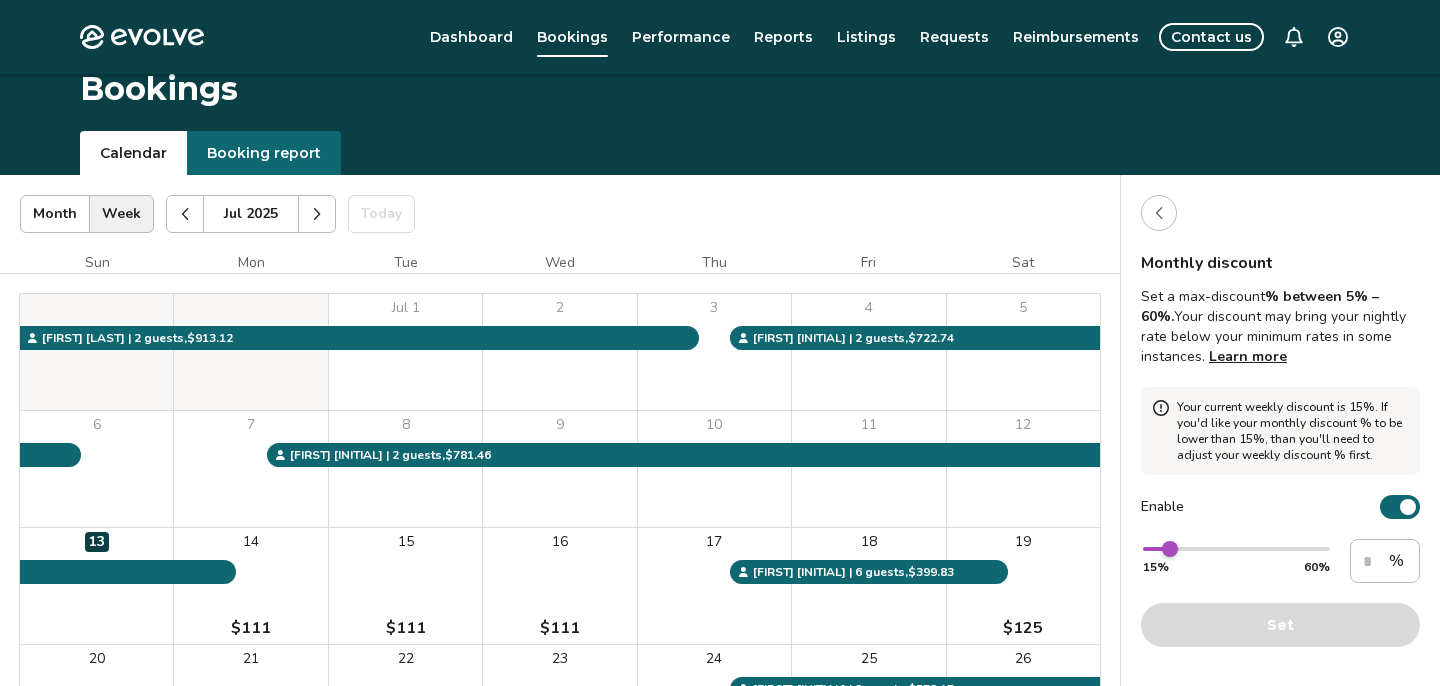 scroll, scrollTop: 8, scrollLeft: 0, axis: vertical 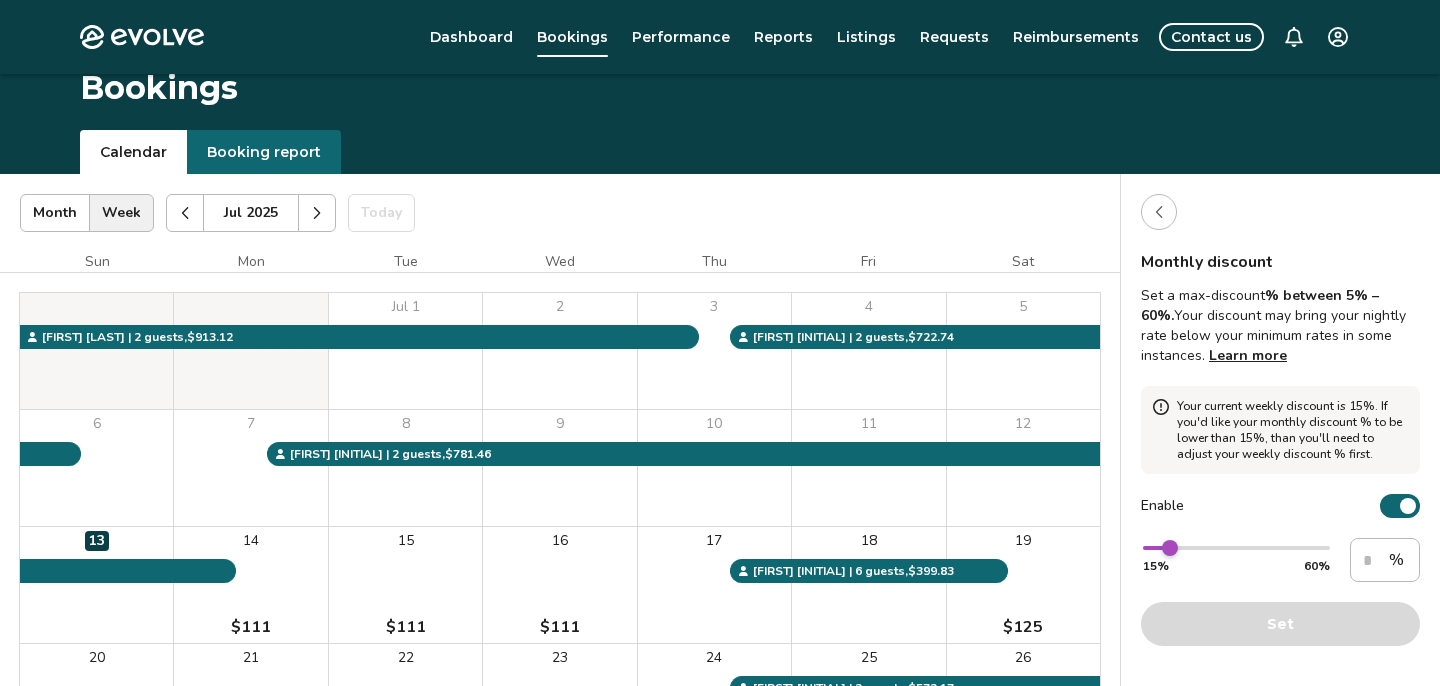 click 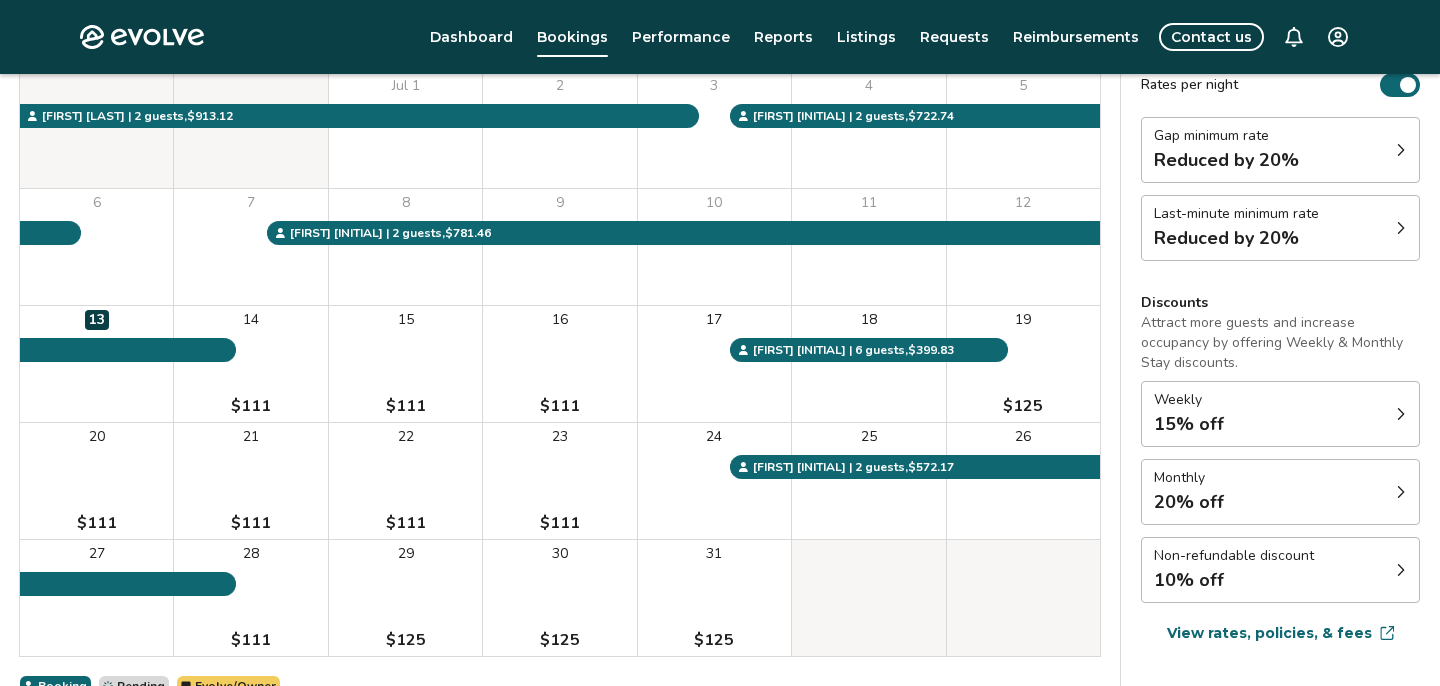scroll, scrollTop: 230, scrollLeft: 0, axis: vertical 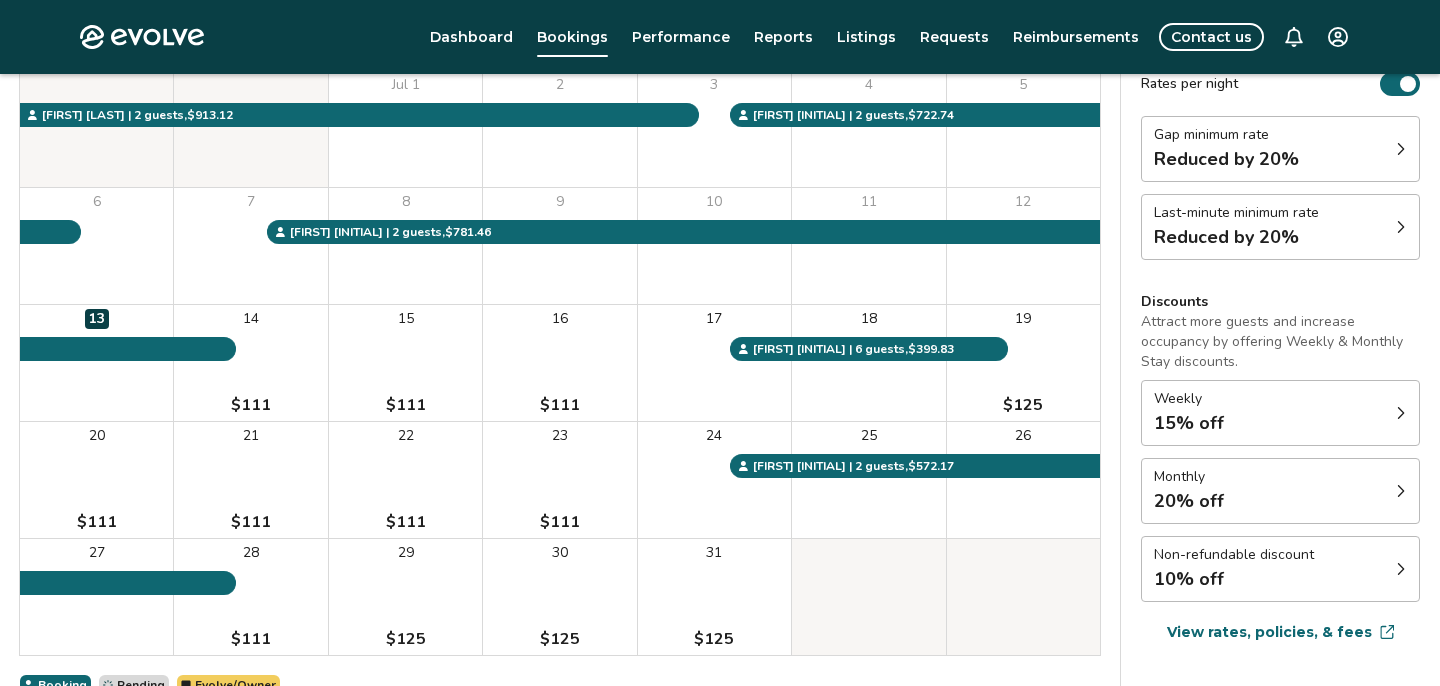 click on "15% off" at bounding box center (1189, 423) 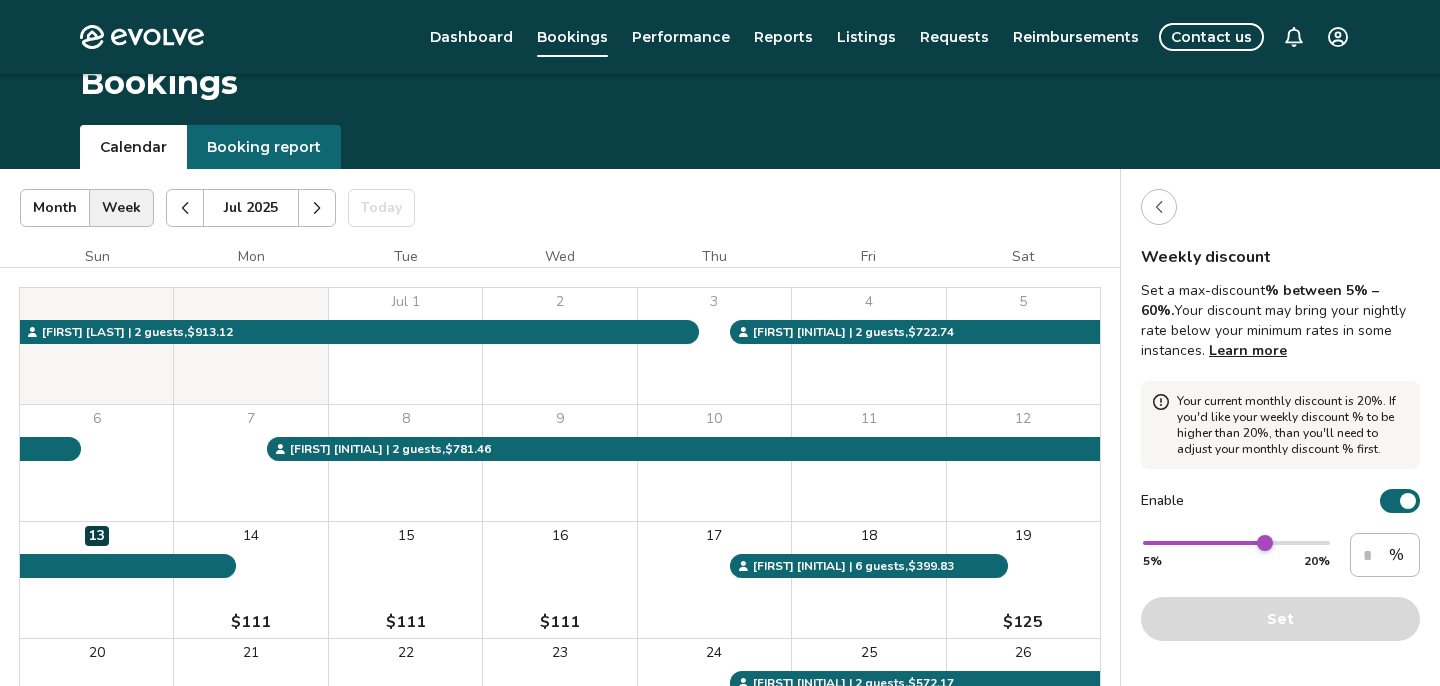 scroll, scrollTop: 0, scrollLeft: 0, axis: both 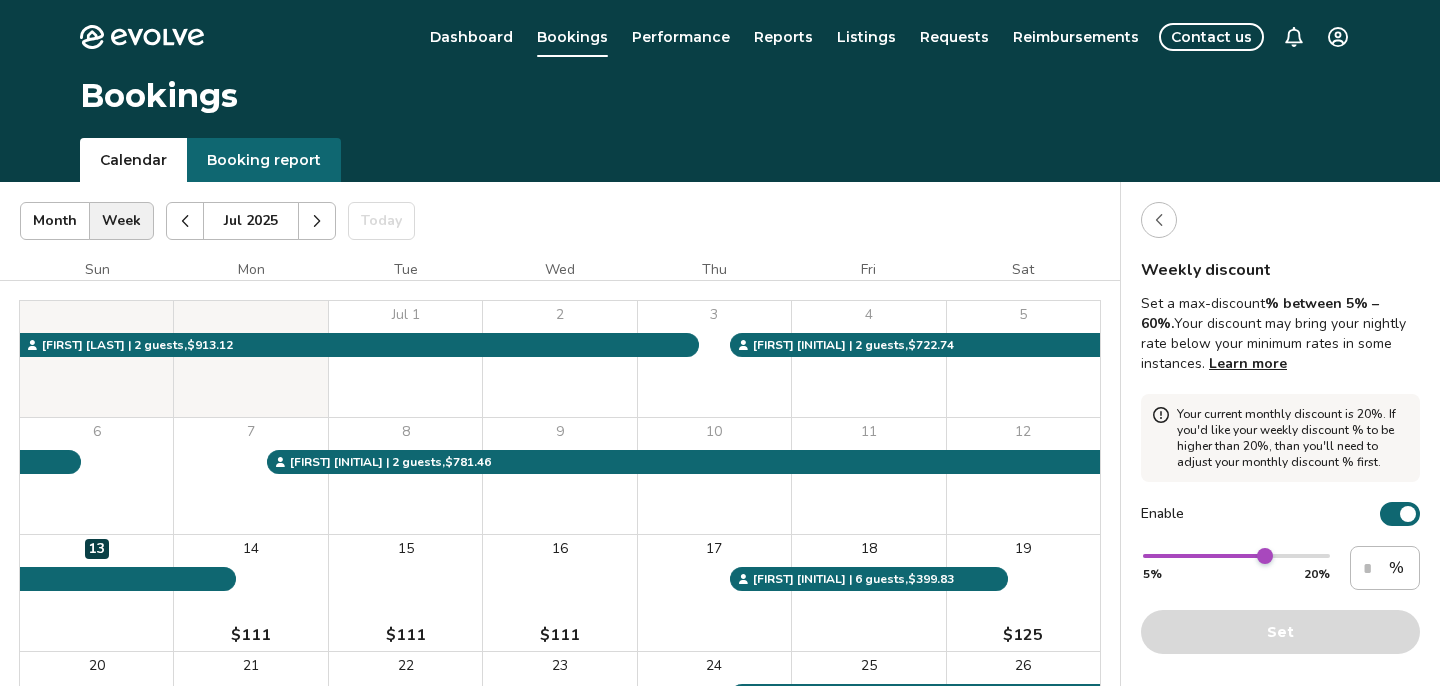 click 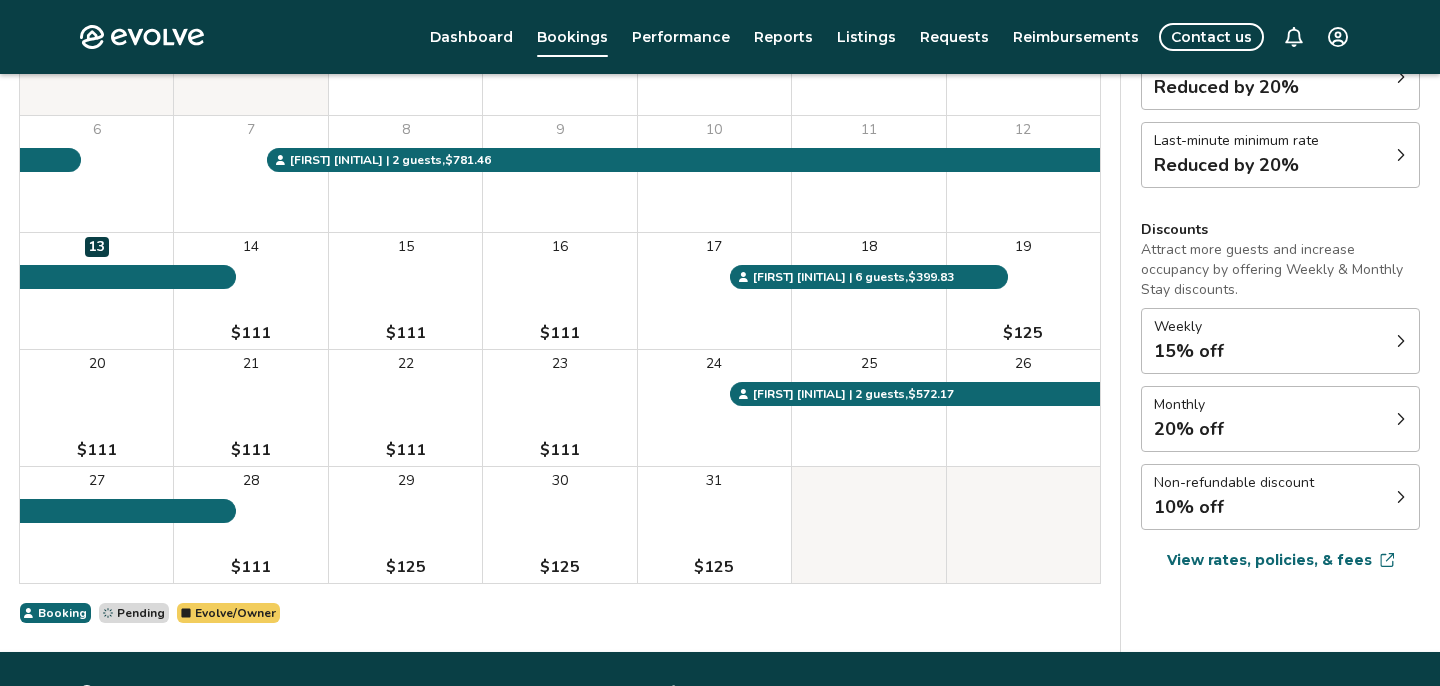 scroll, scrollTop: 303, scrollLeft: 0, axis: vertical 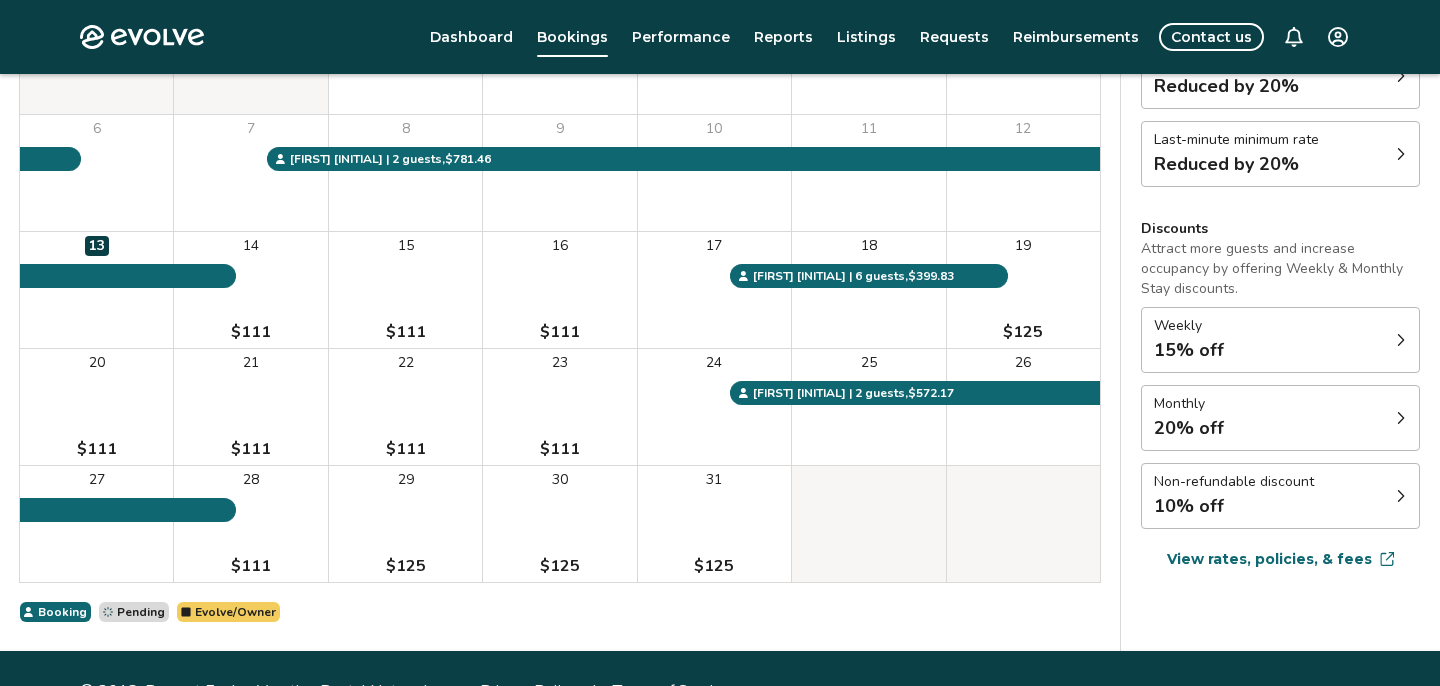click on "10% off" at bounding box center [1234, 506] 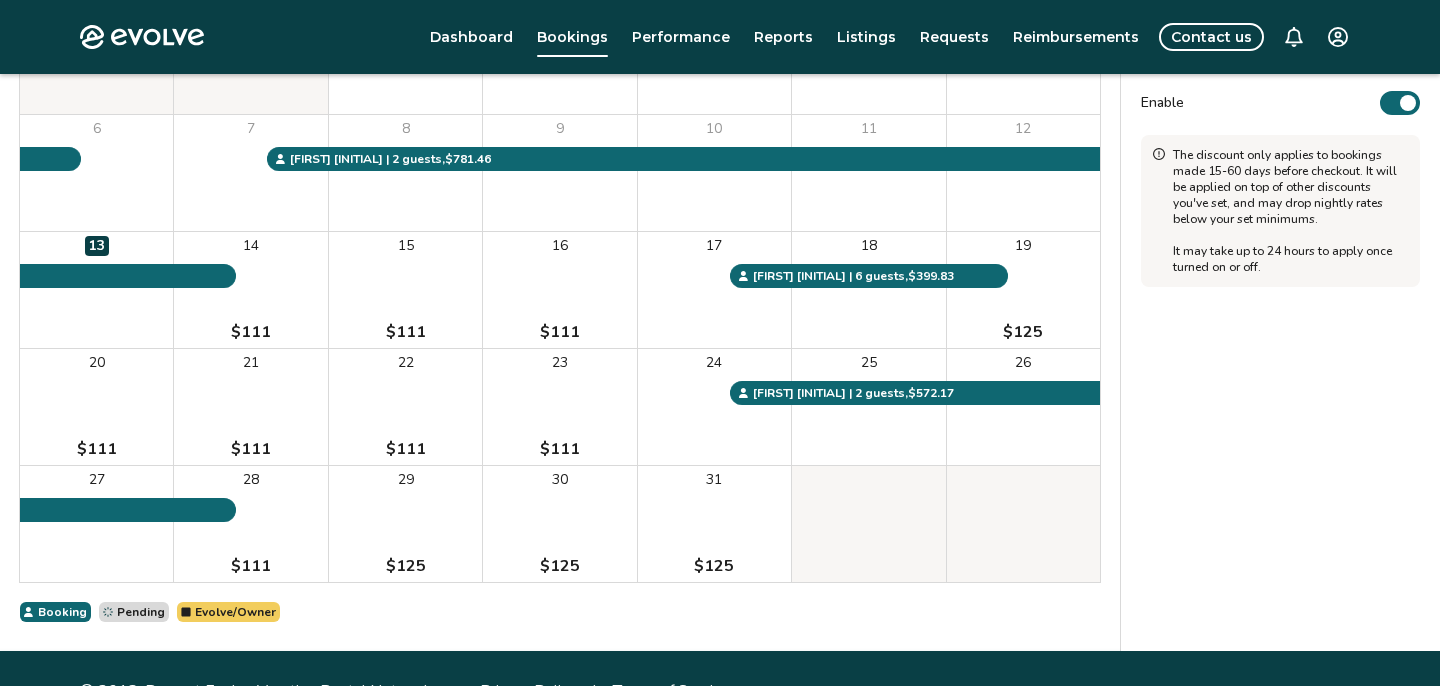 click on "Enable" at bounding box center [1400, 103] 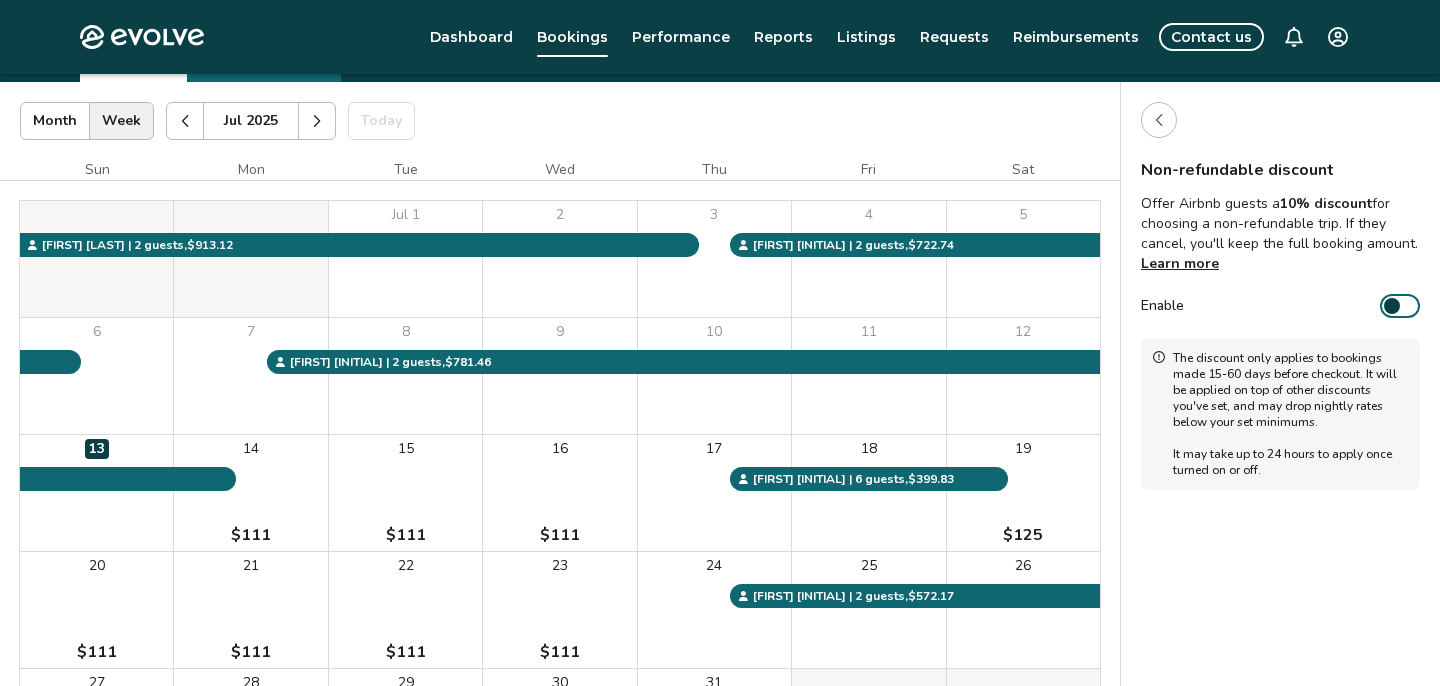 scroll, scrollTop: 98, scrollLeft: 0, axis: vertical 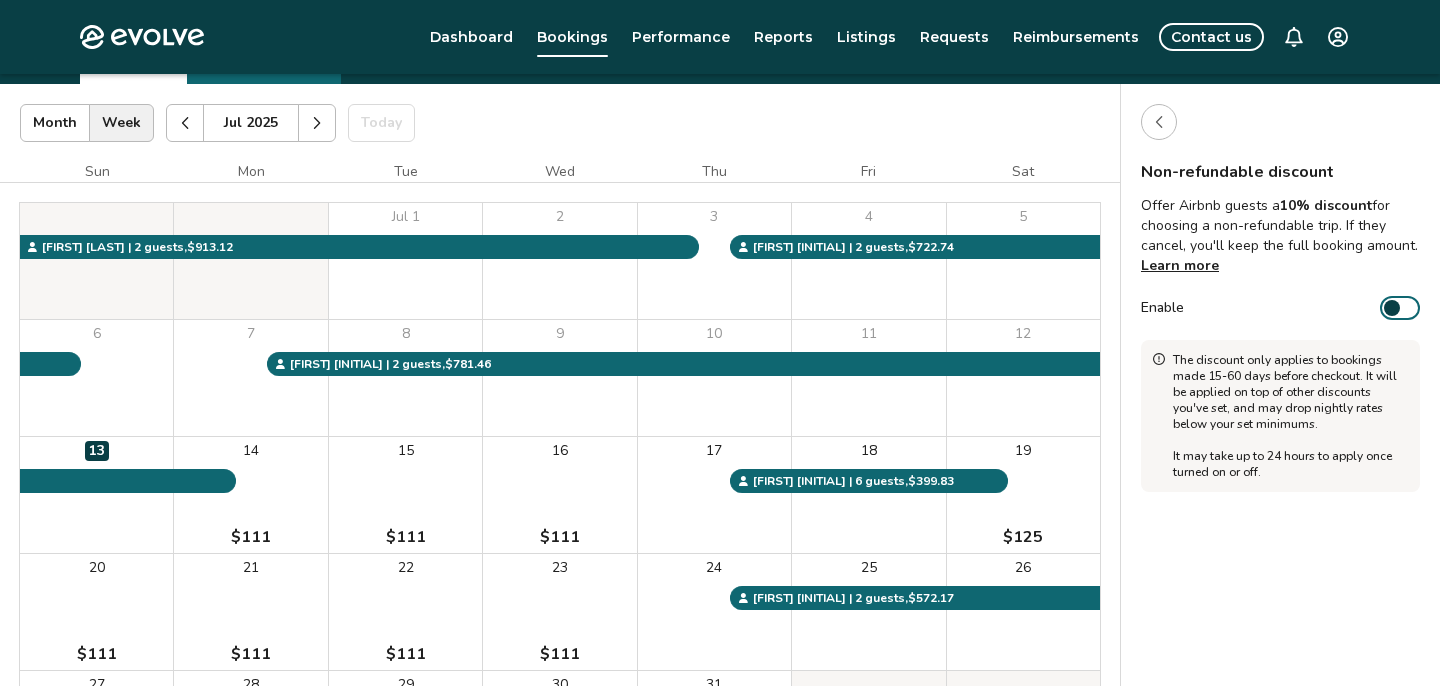 click 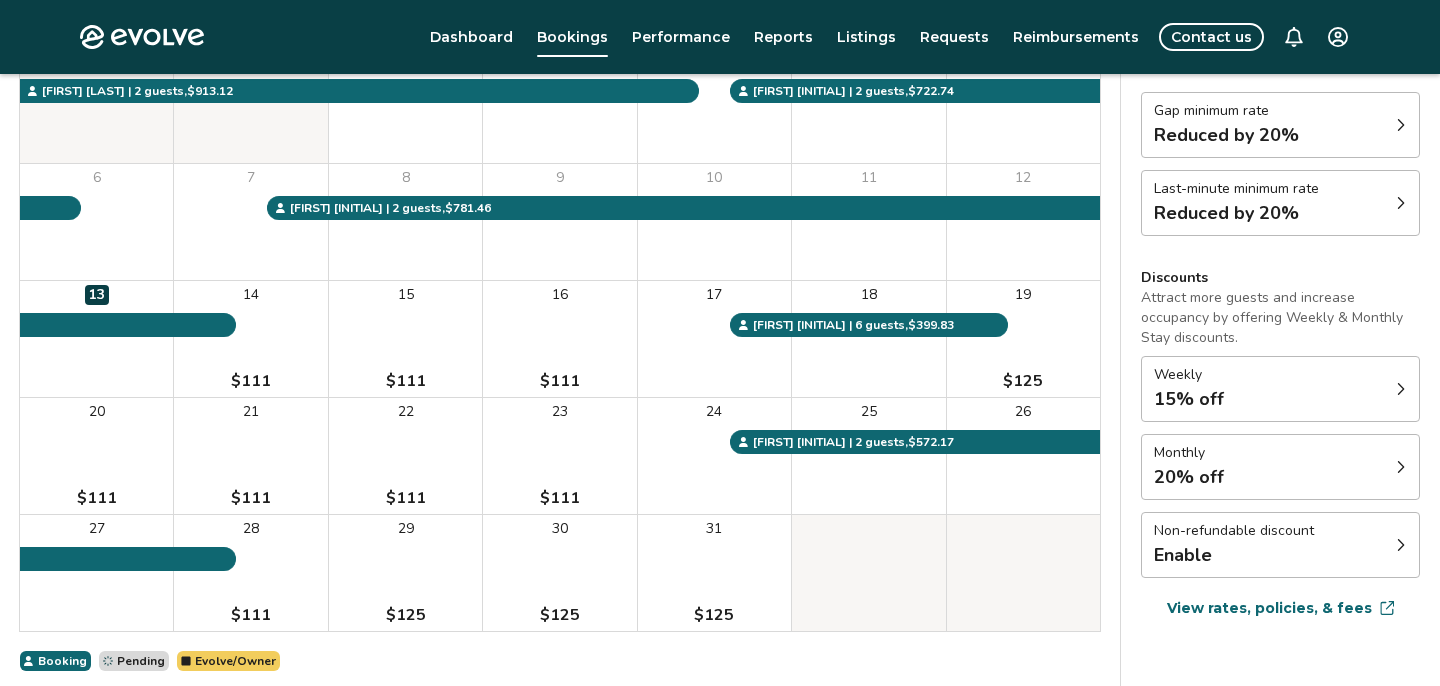 scroll, scrollTop: 348, scrollLeft: 0, axis: vertical 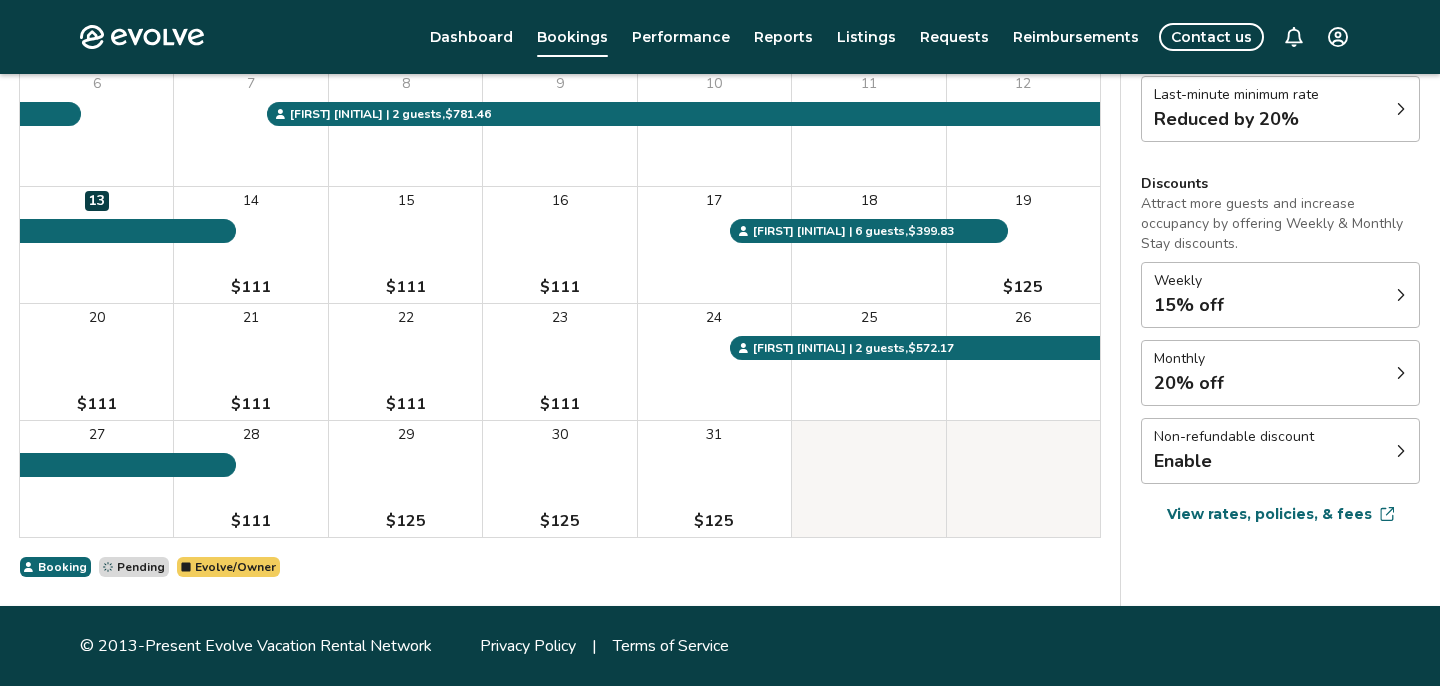 click on "Monthly 20% off" at bounding box center (1280, 373) 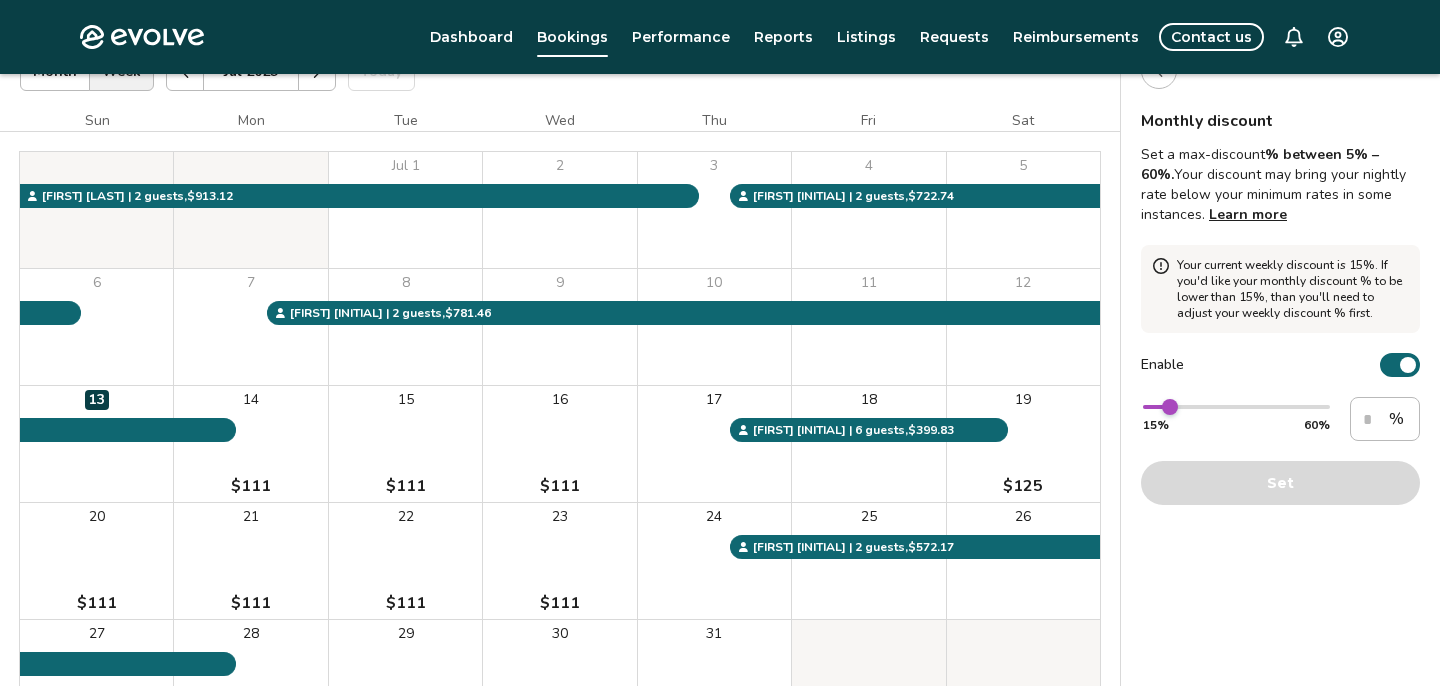 scroll, scrollTop: 146, scrollLeft: 0, axis: vertical 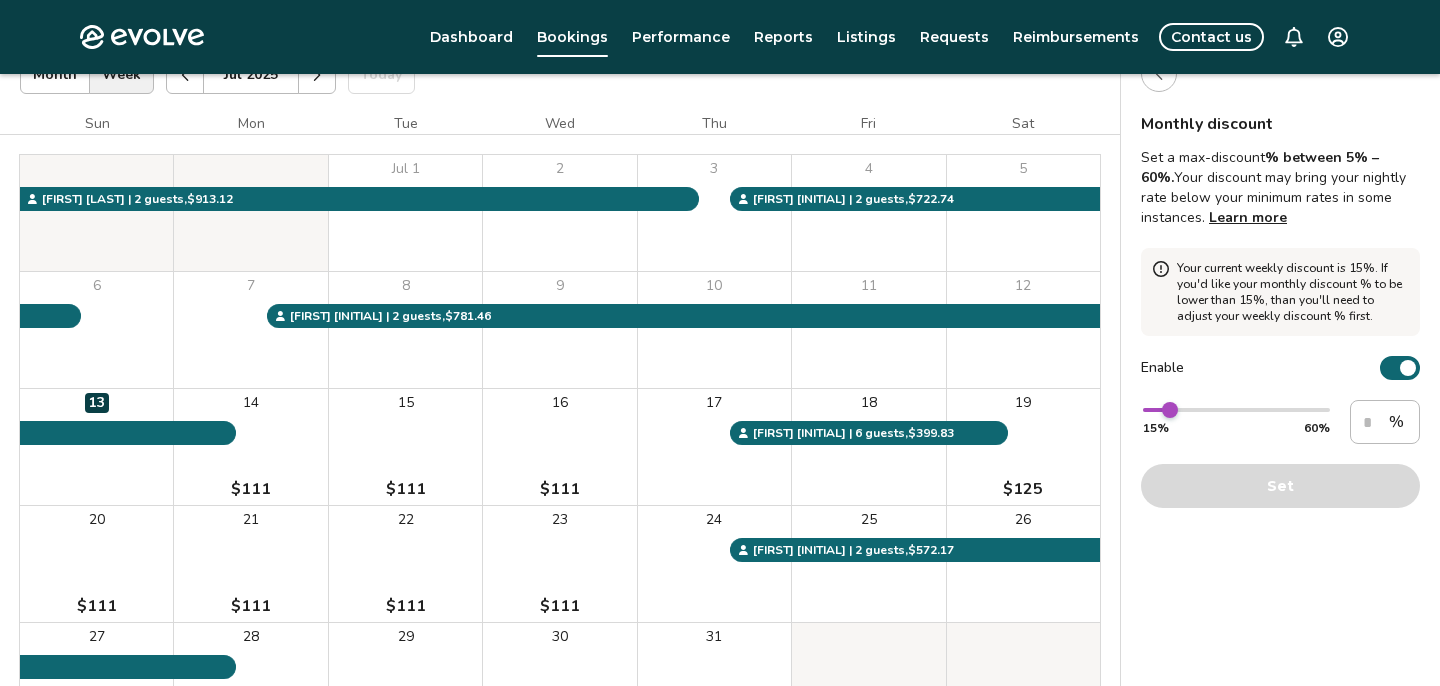 click at bounding box center [1159, 74] 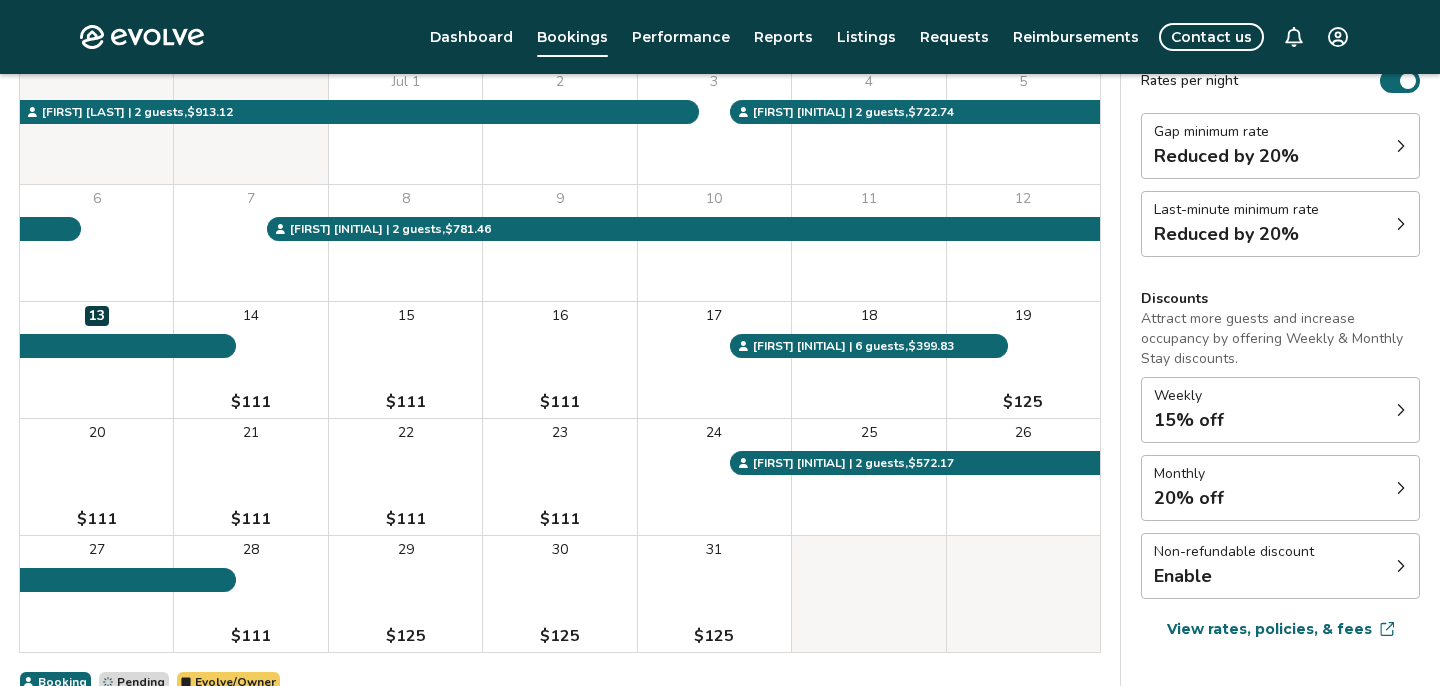 scroll, scrollTop: 289, scrollLeft: 0, axis: vertical 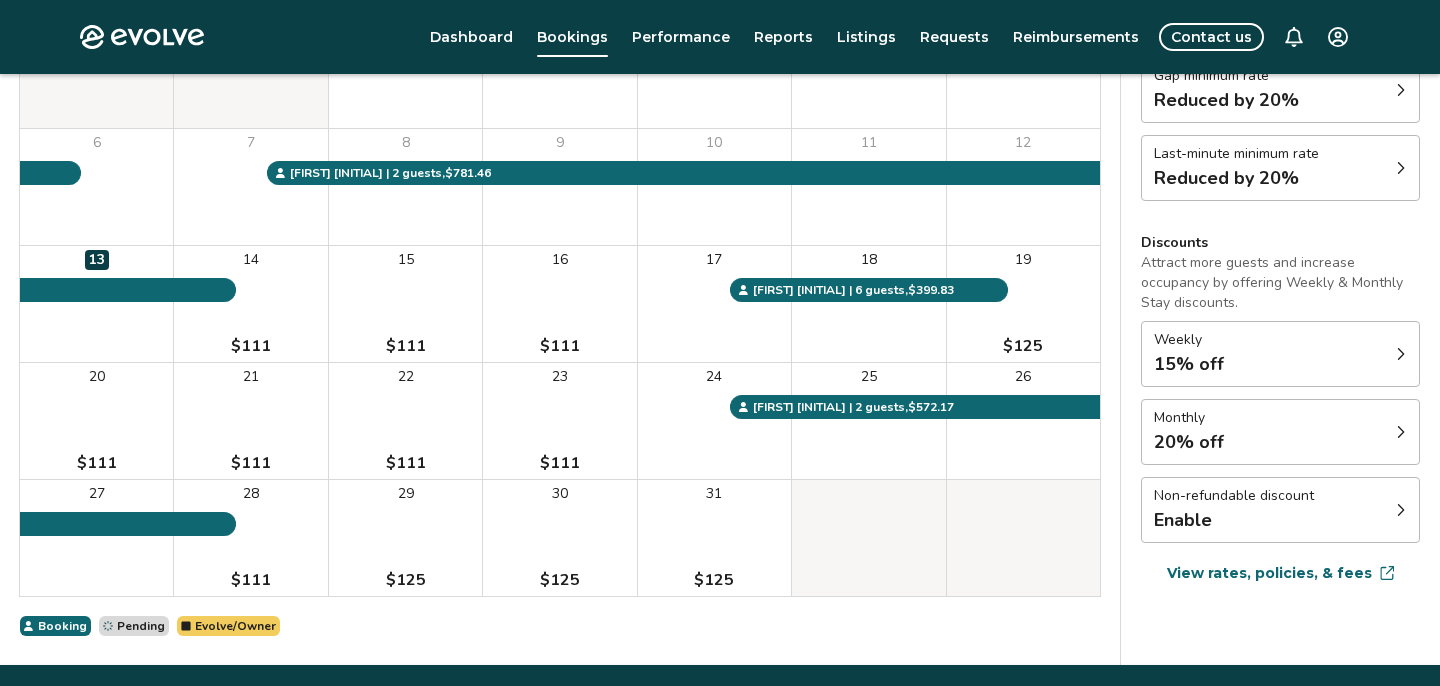 click on "Weekly 15% off" at bounding box center (1280, 354) 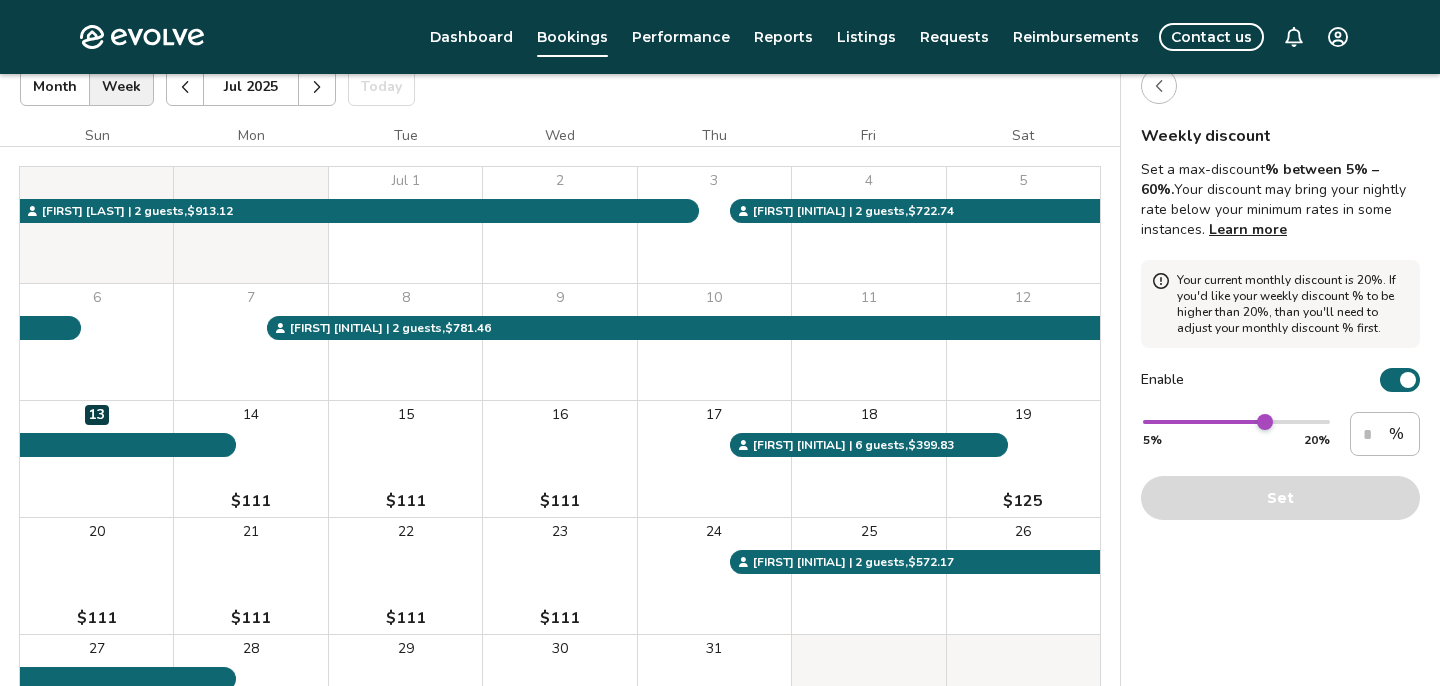scroll, scrollTop: 128, scrollLeft: 0, axis: vertical 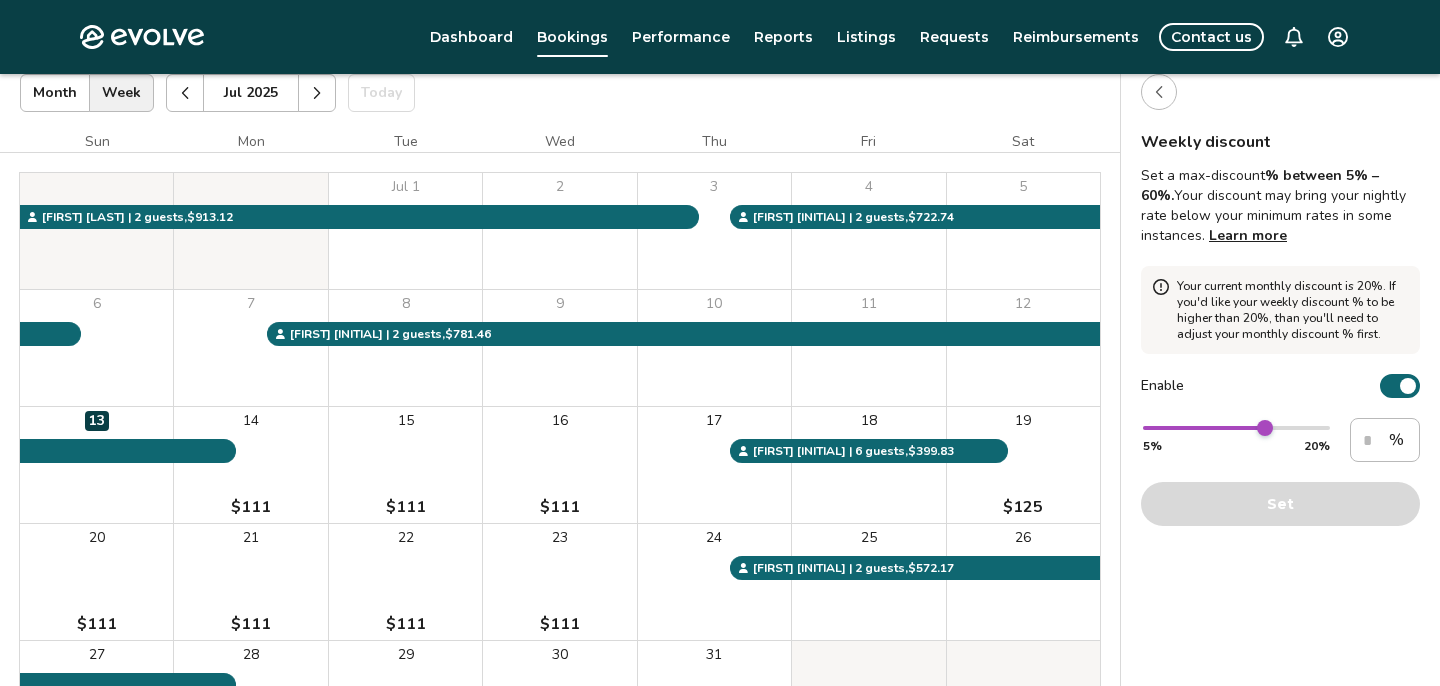 click 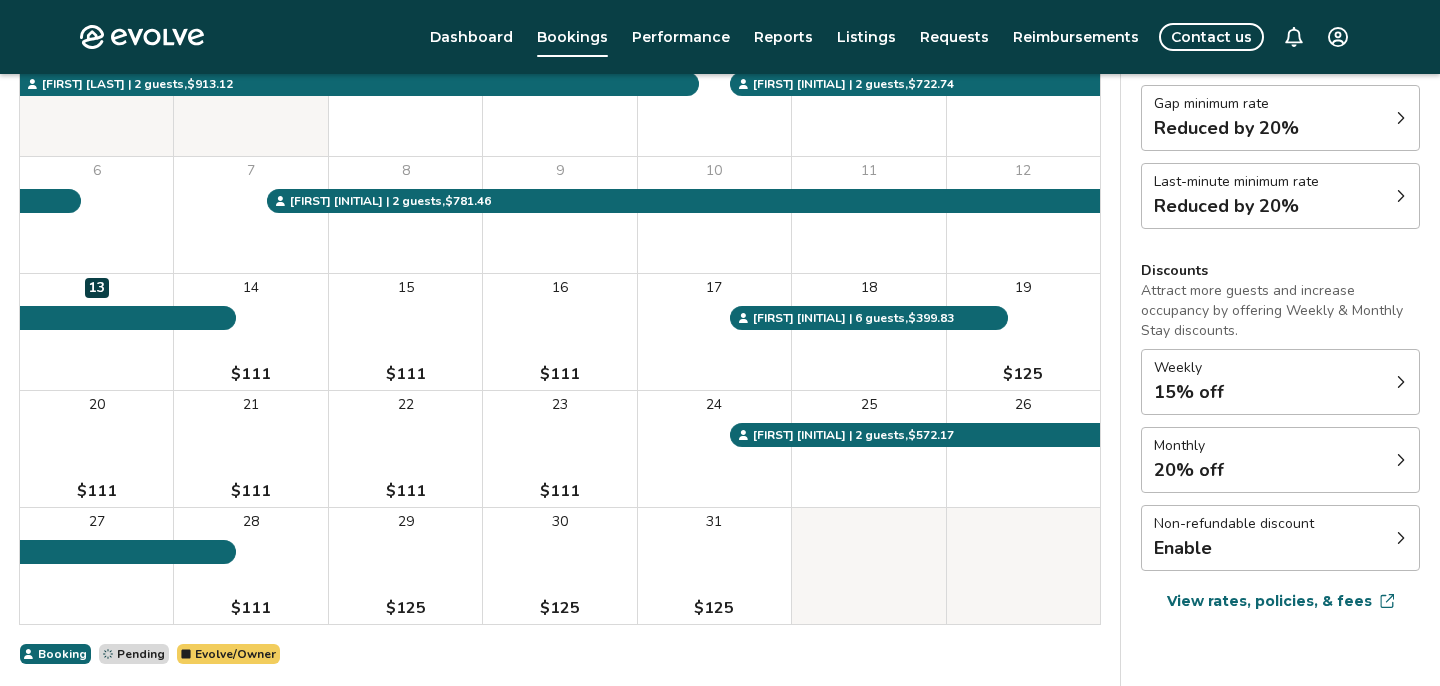 scroll, scrollTop: 263, scrollLeft: 0, axis: vertical 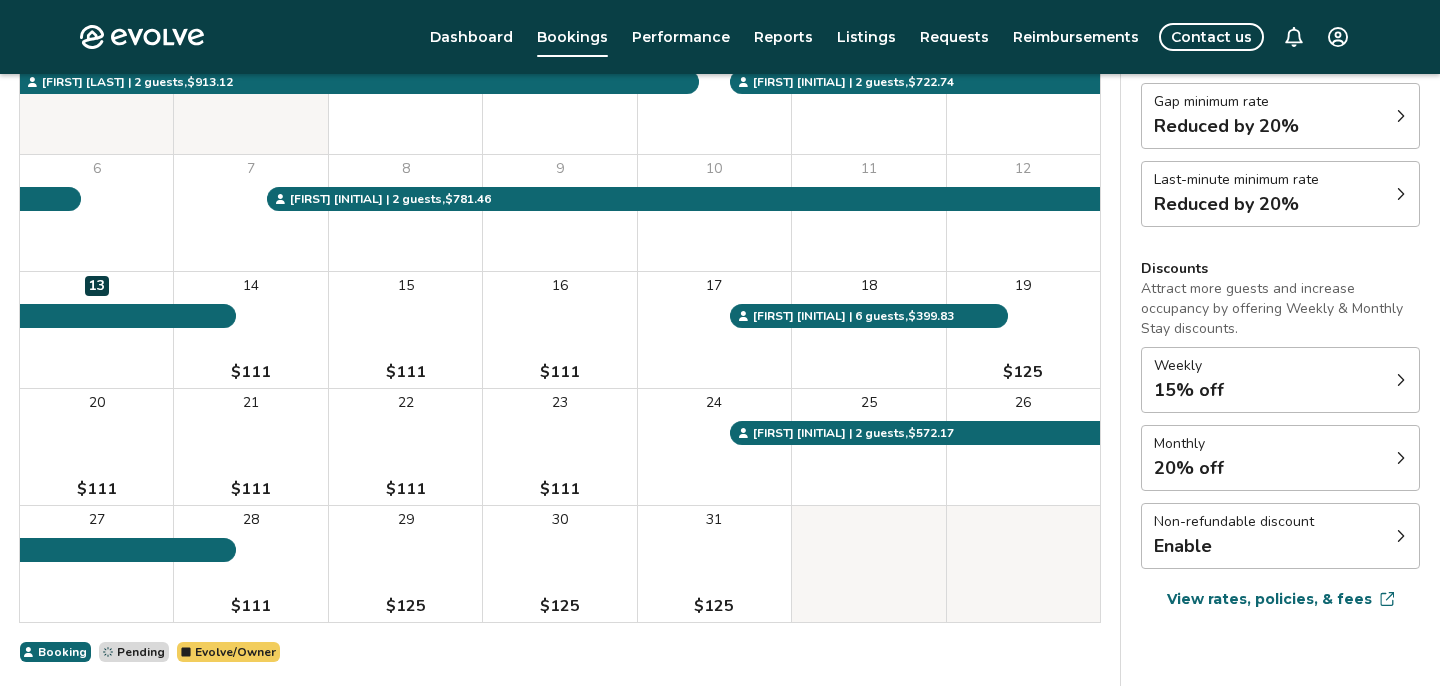 click on "Last-minute minimum rate" at bounding box center (1236, 180) 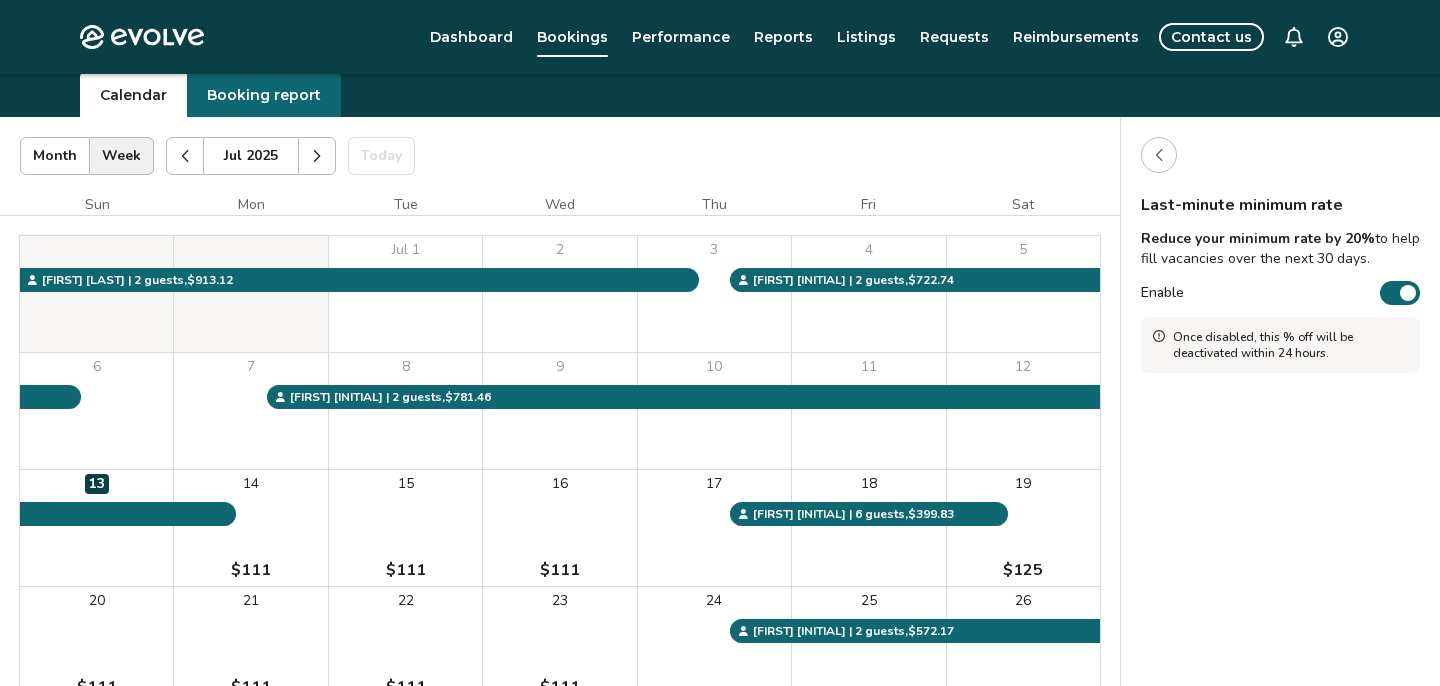scroll, scrollTop: 62, scrollLeft: 0, axis: vertical 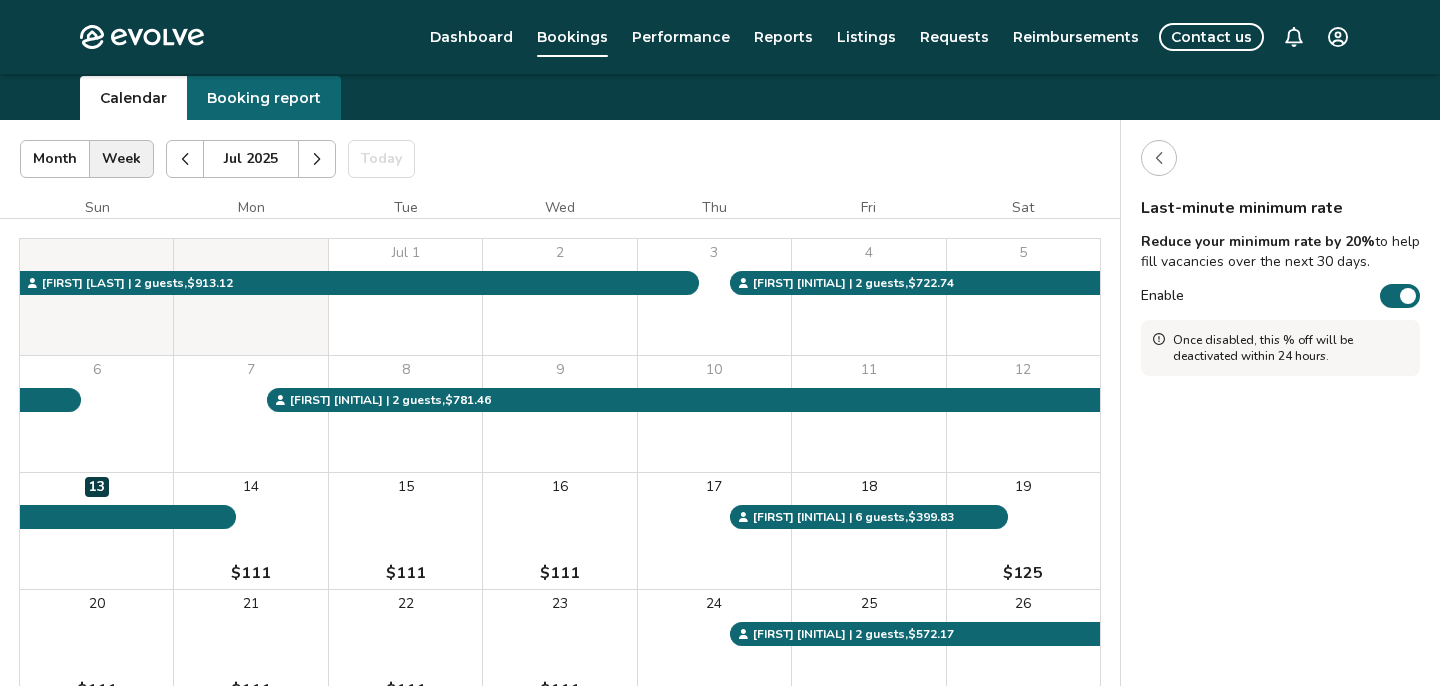 click at bounding box center (1159, 158) 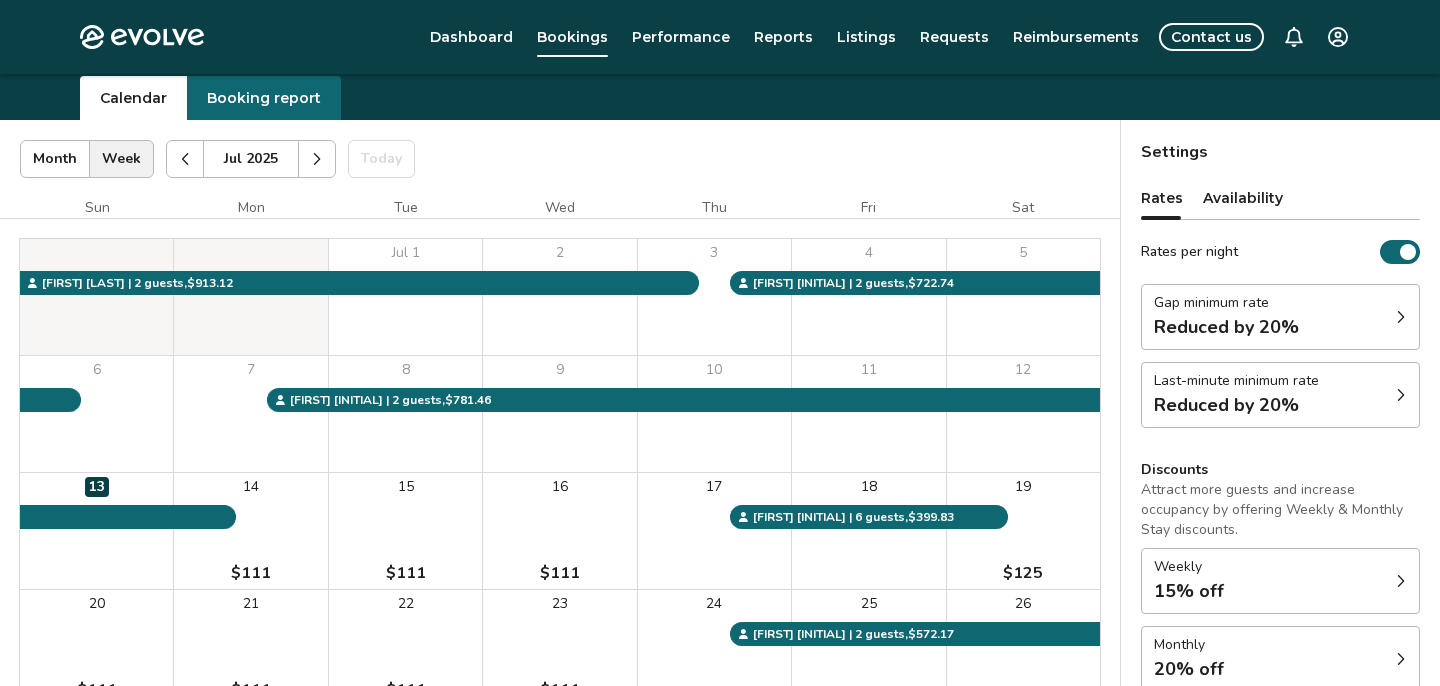 click on "Availability" at bounding box center [1243, 198] 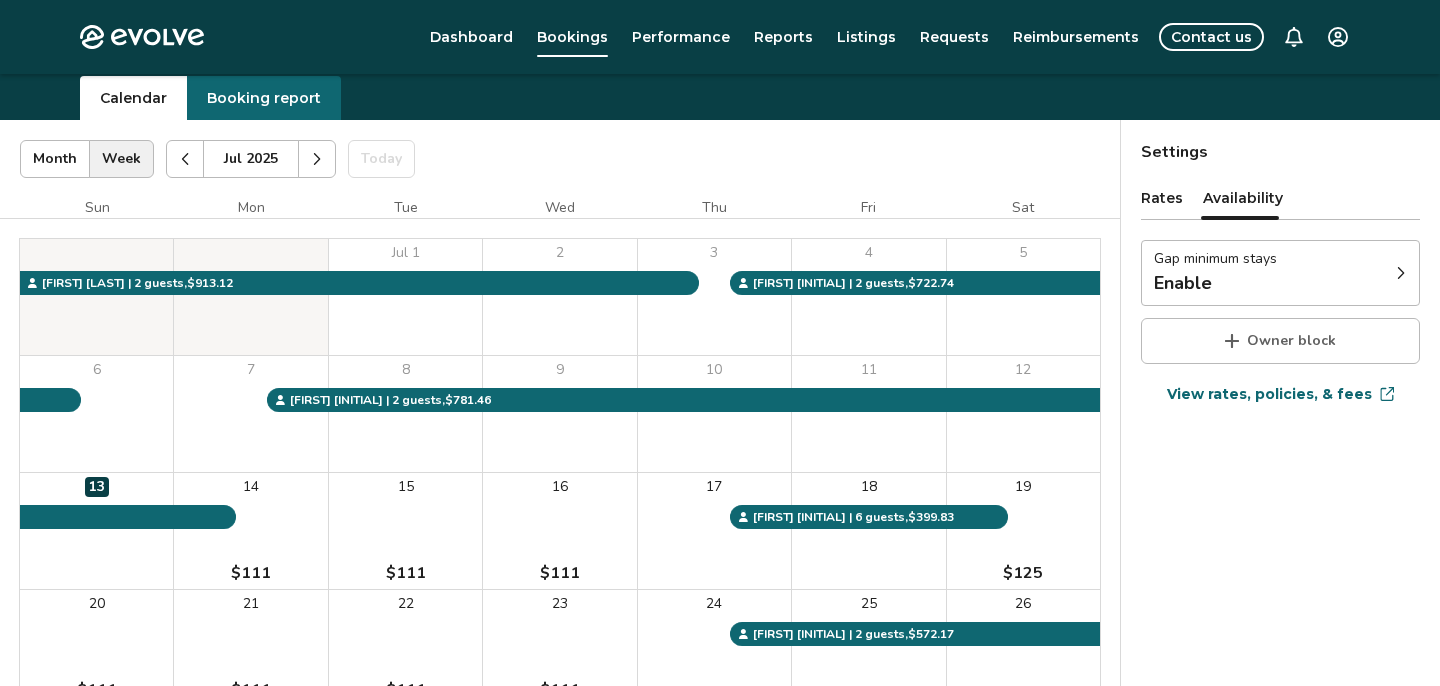 click 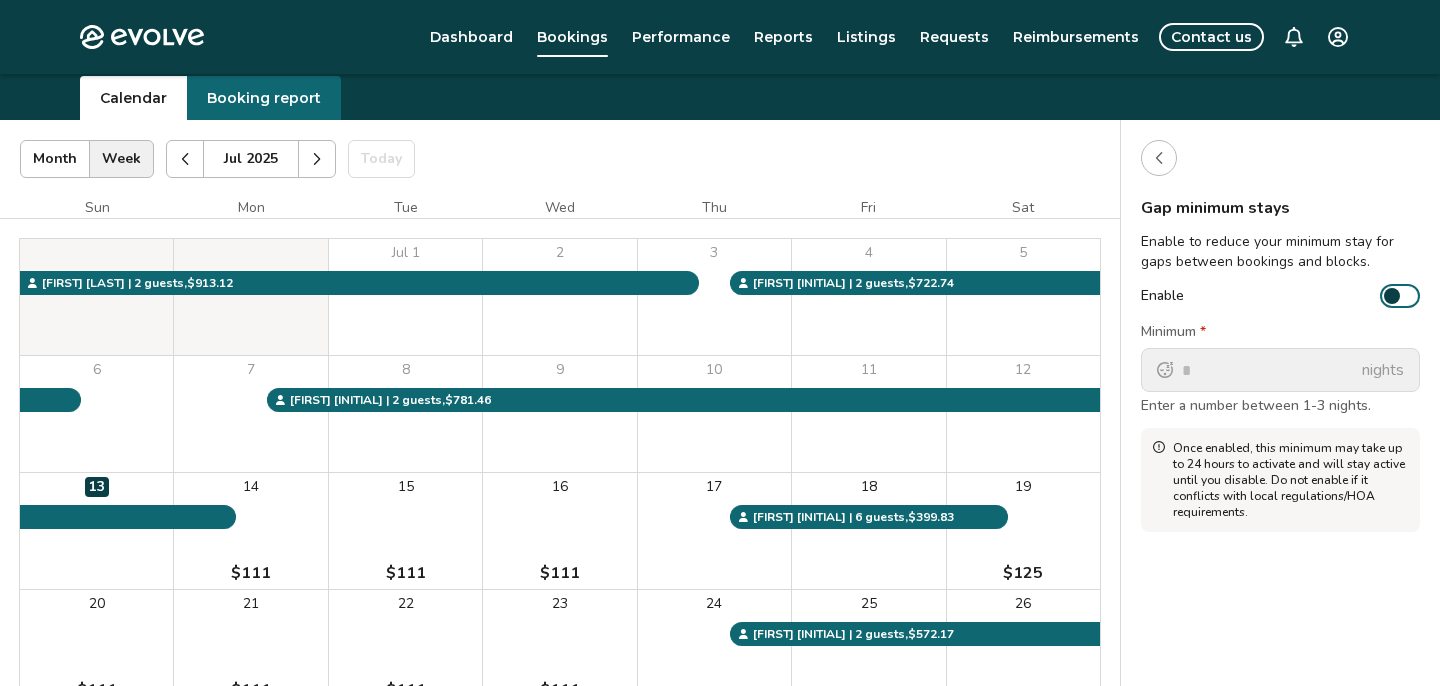 click 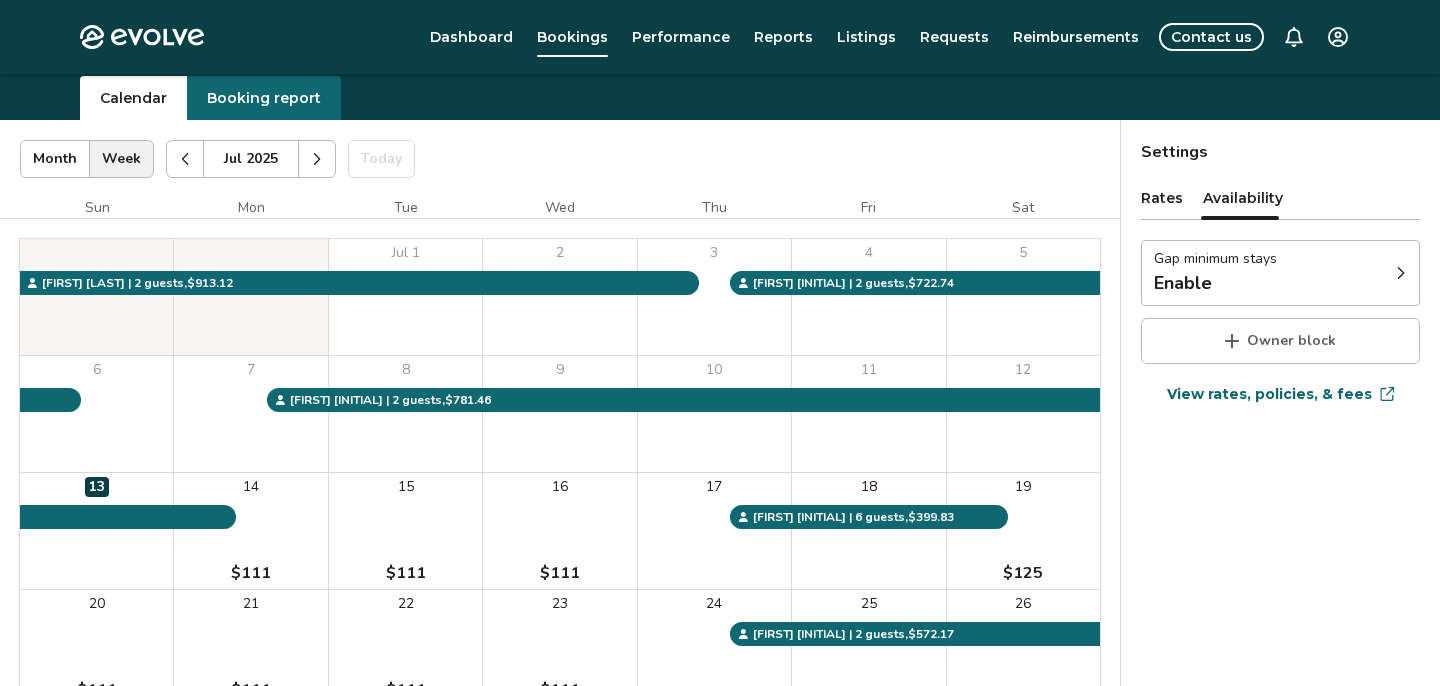 scroll, scrollTop: 0, scrollLeft: 0, axis: both 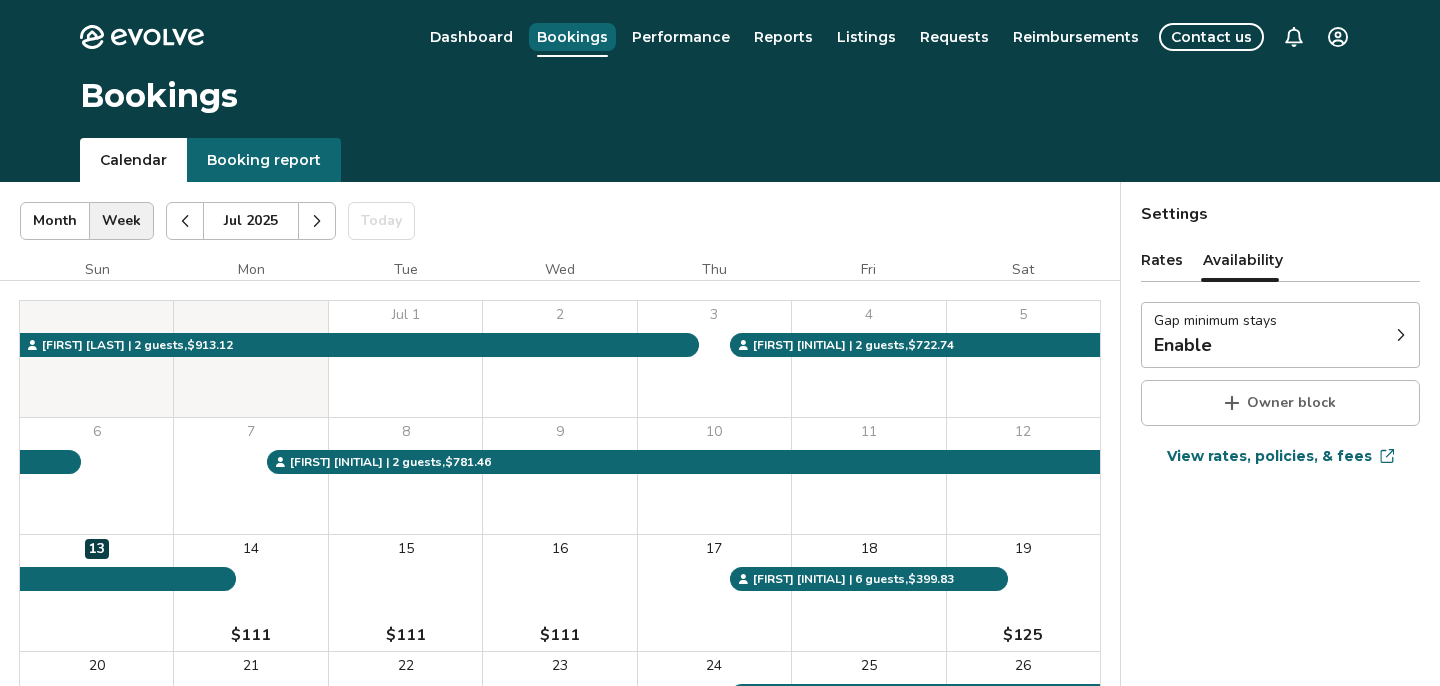 click on "Bookings" at bounding box center [572, 37] 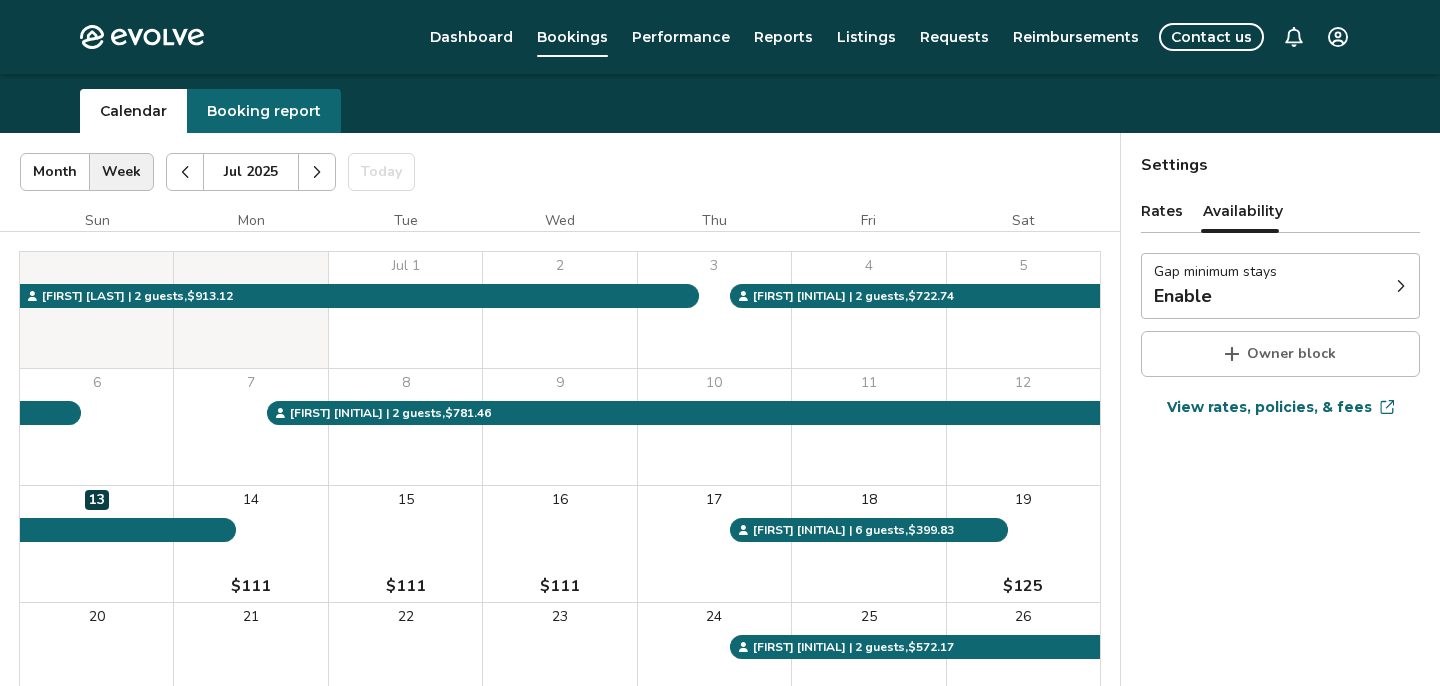 scroll, scrollTop: 63, scrollLeft: 0, axis: vertical 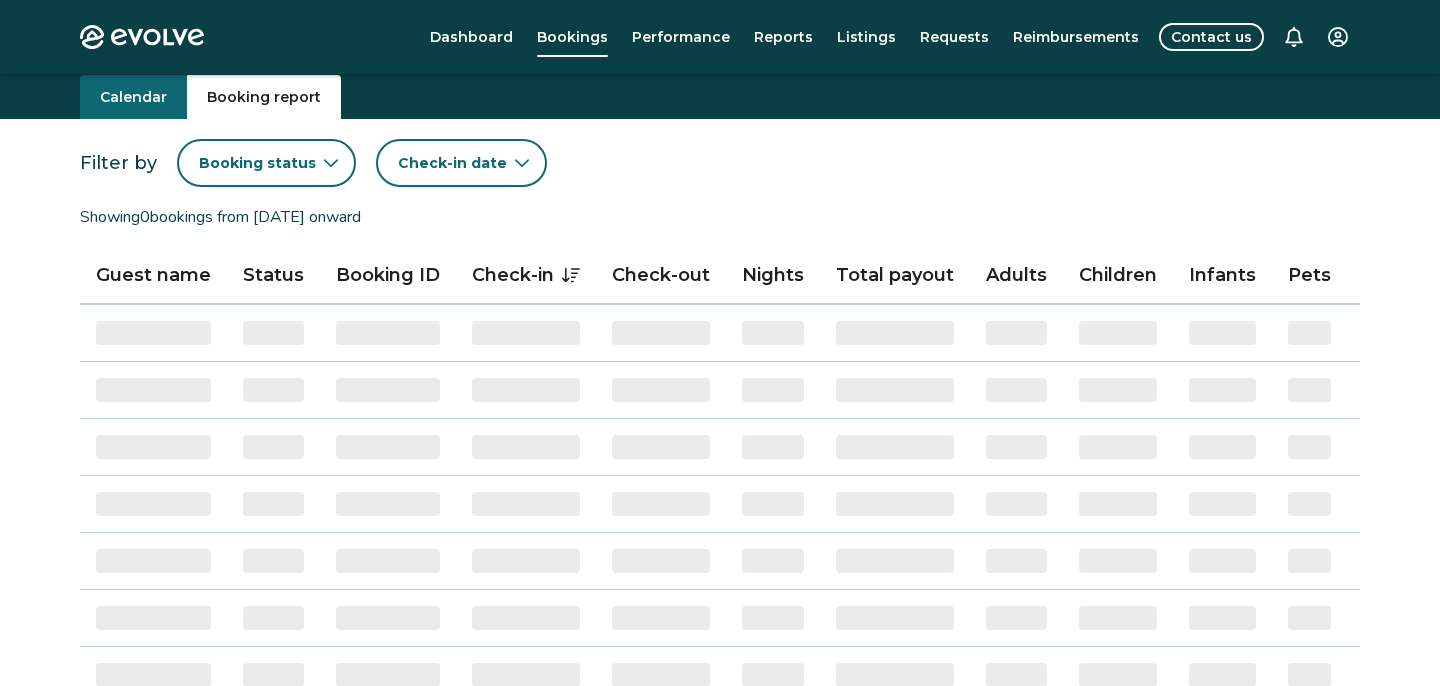 click on "Booking report" at bounding box center [264, 97] 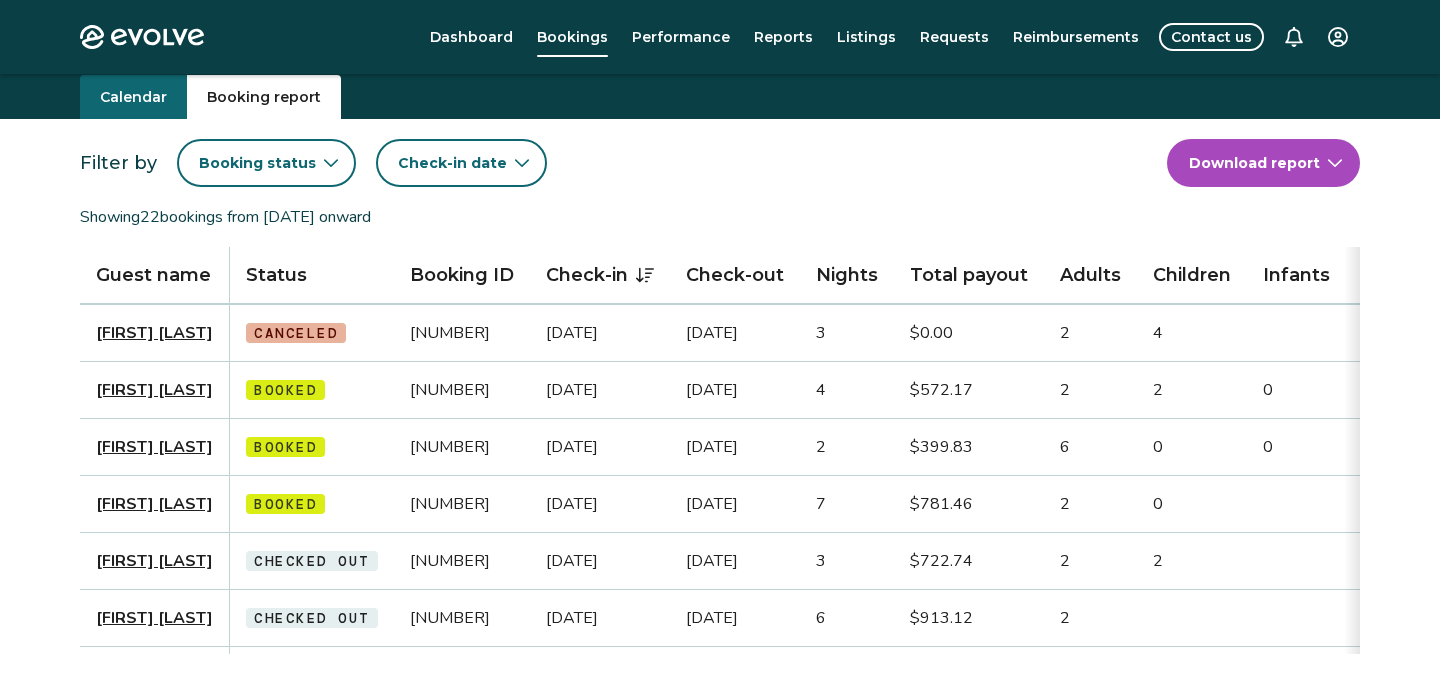 scroll, scrollTop: 0, scrollLeft: 0, axis: both 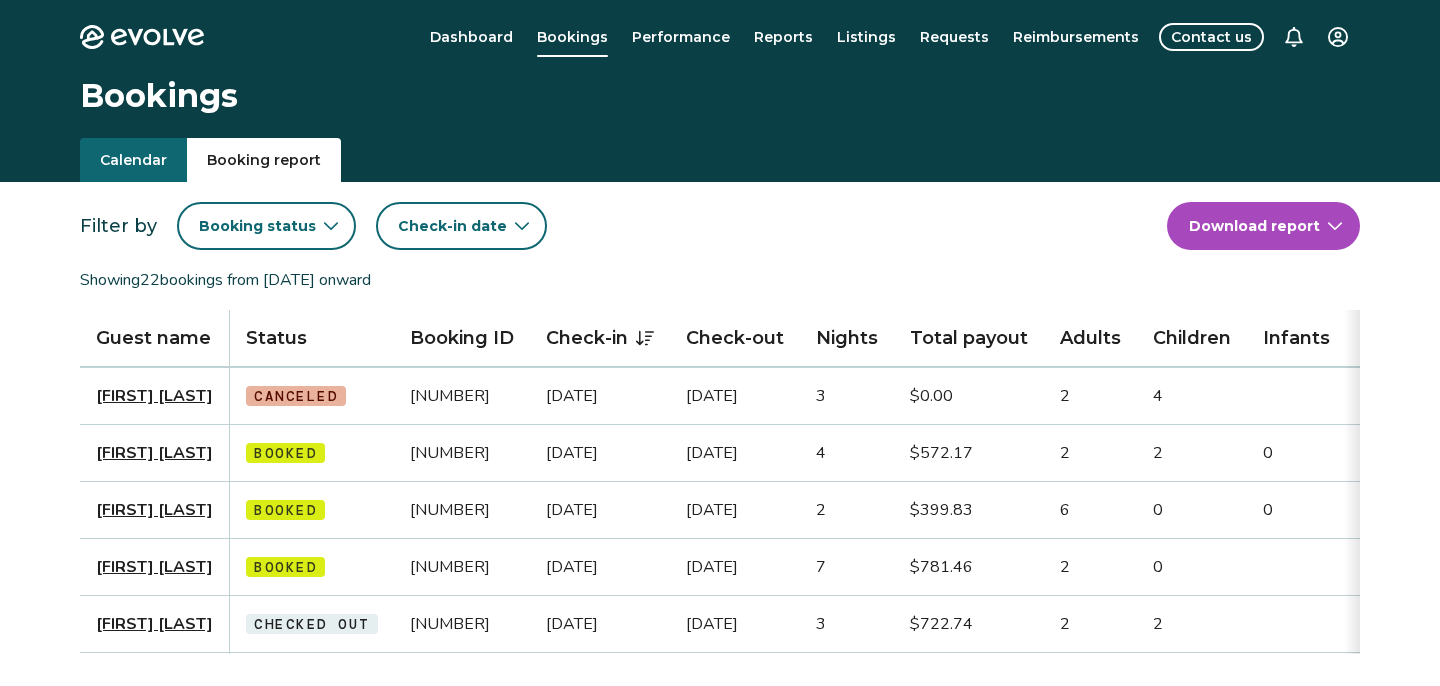 click on "Calendar" at bounding box center [133, 160] 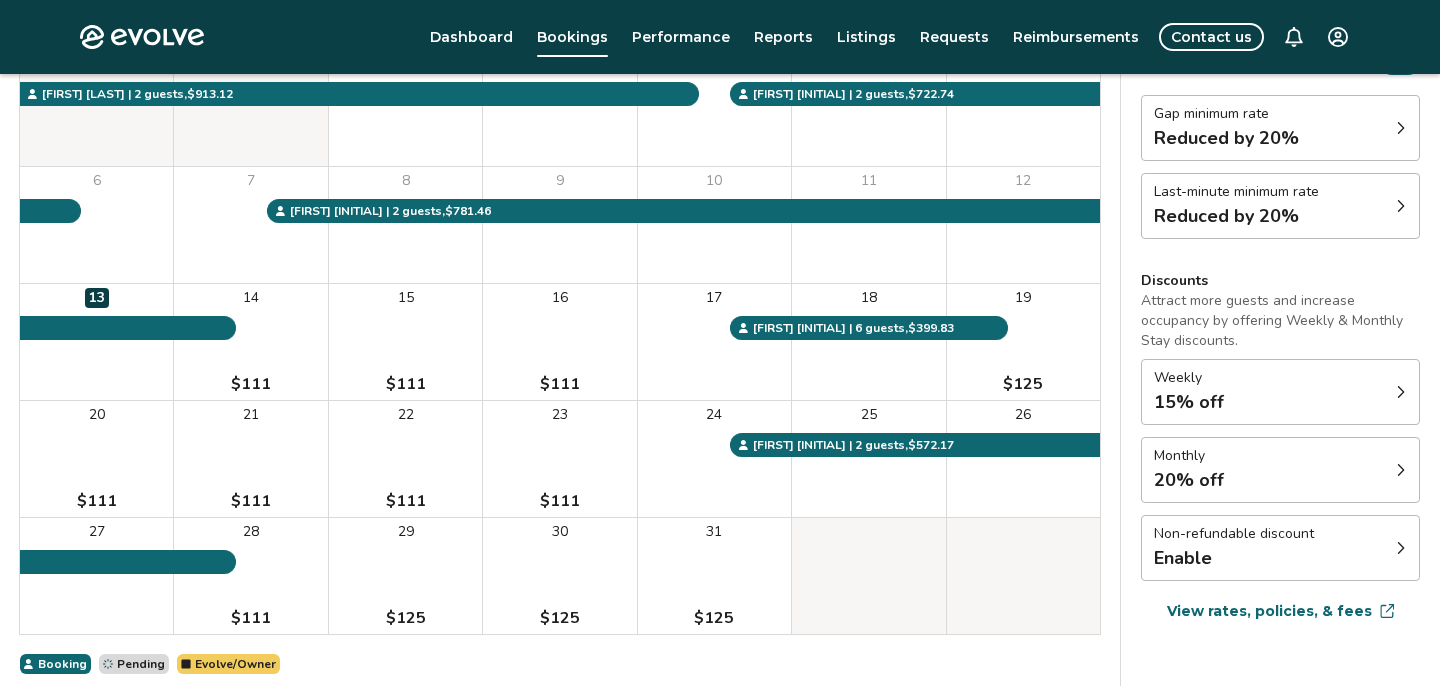 scroll, scrollTop: 297, scrollLeft: 0, axis: vertical 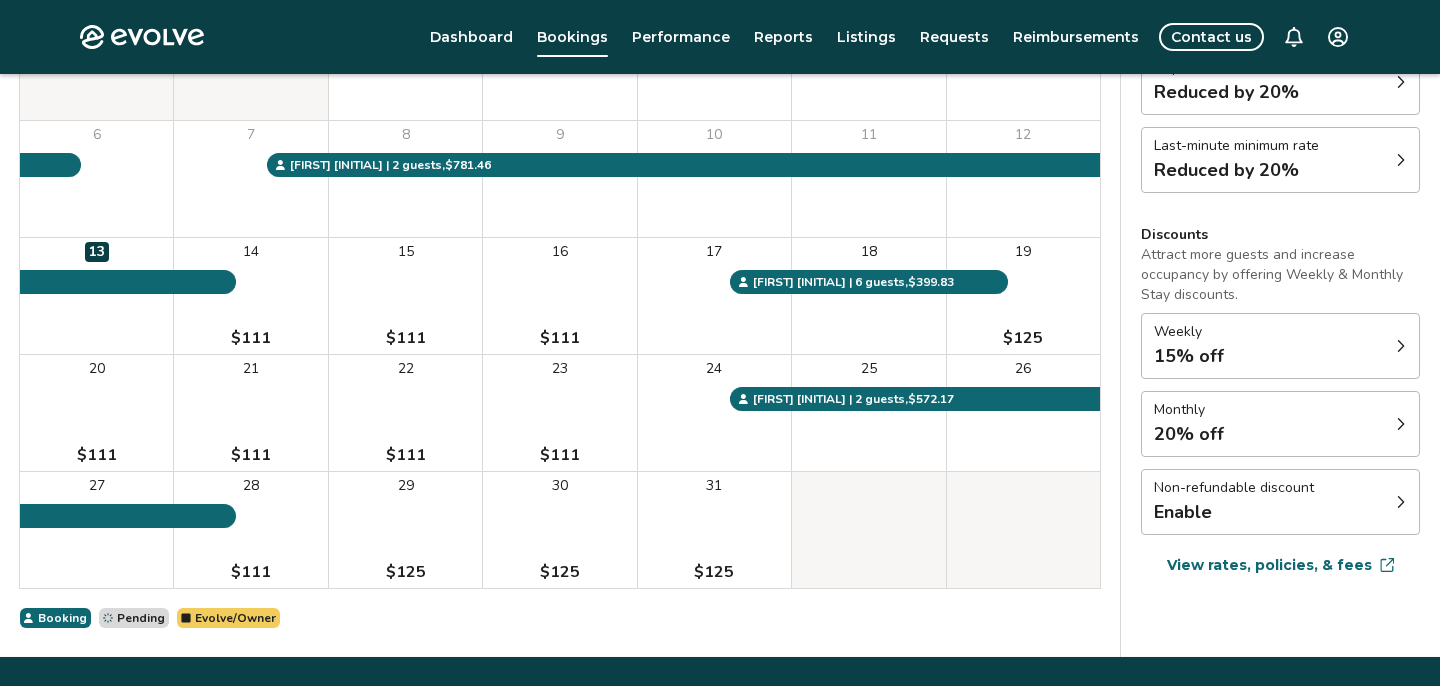 click on "Weekly 15% off" at bounding box center (1280, 346) 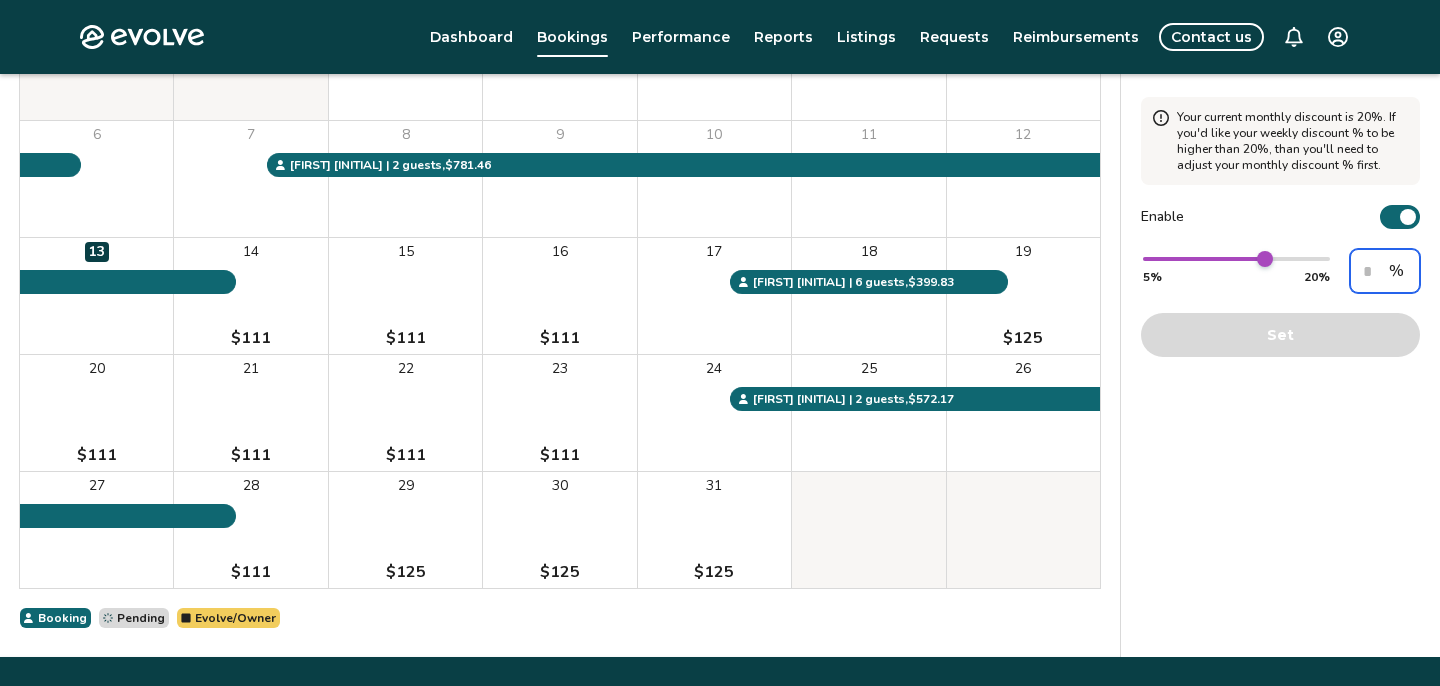 click on "**" at bounding box center (1385, 271) 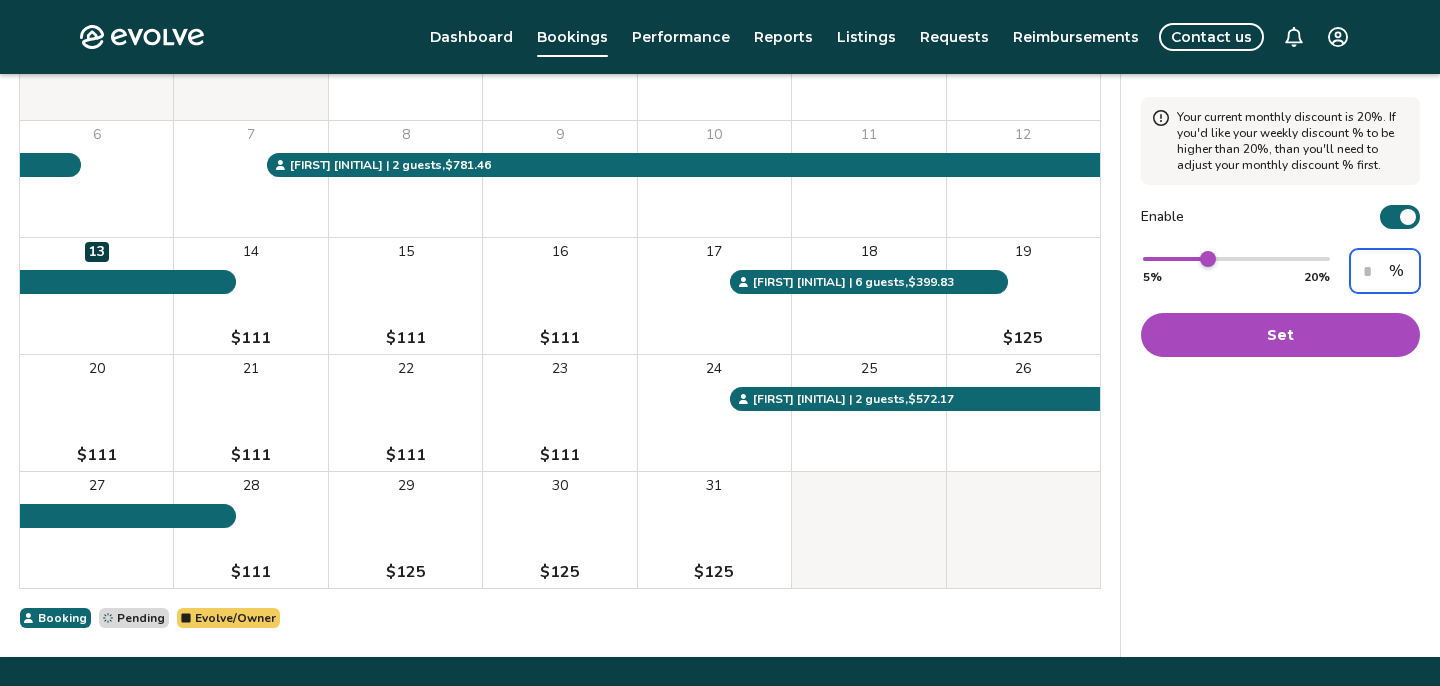type on "**" 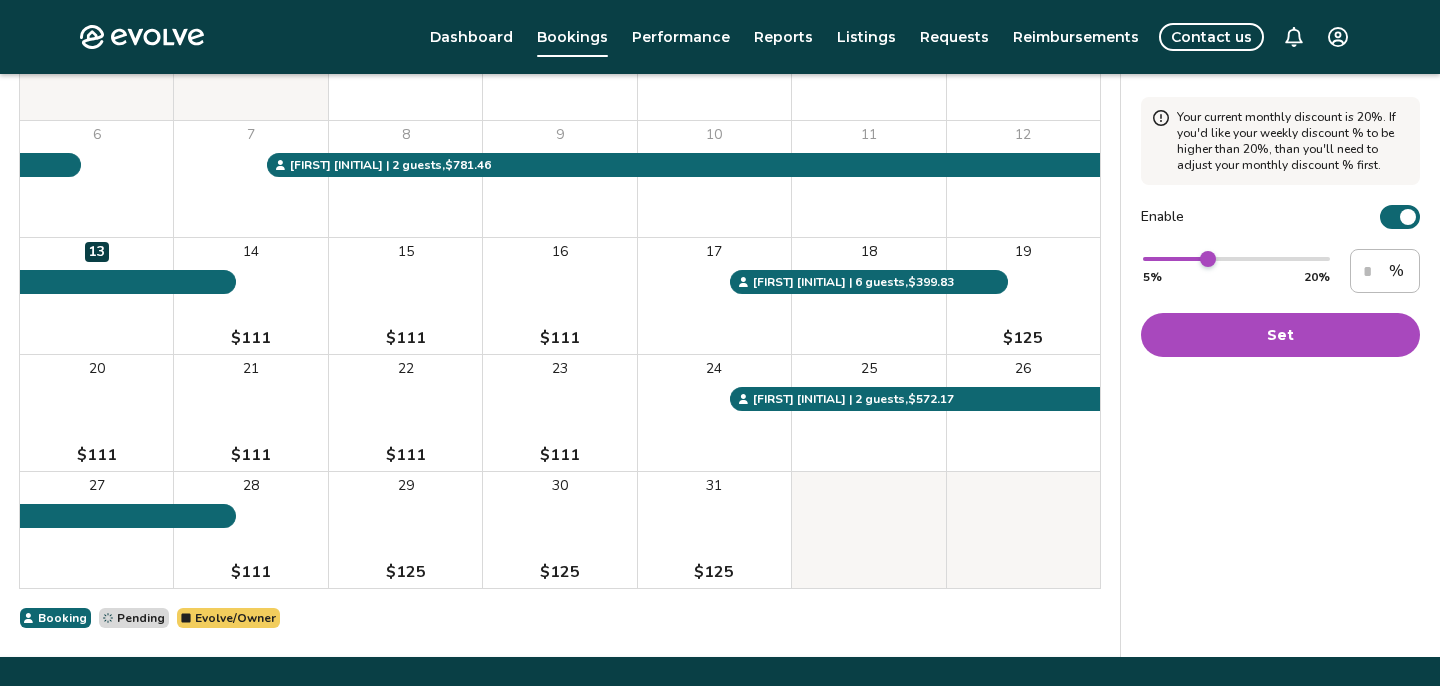 click on "Set" at bounding box center [1280, 335] 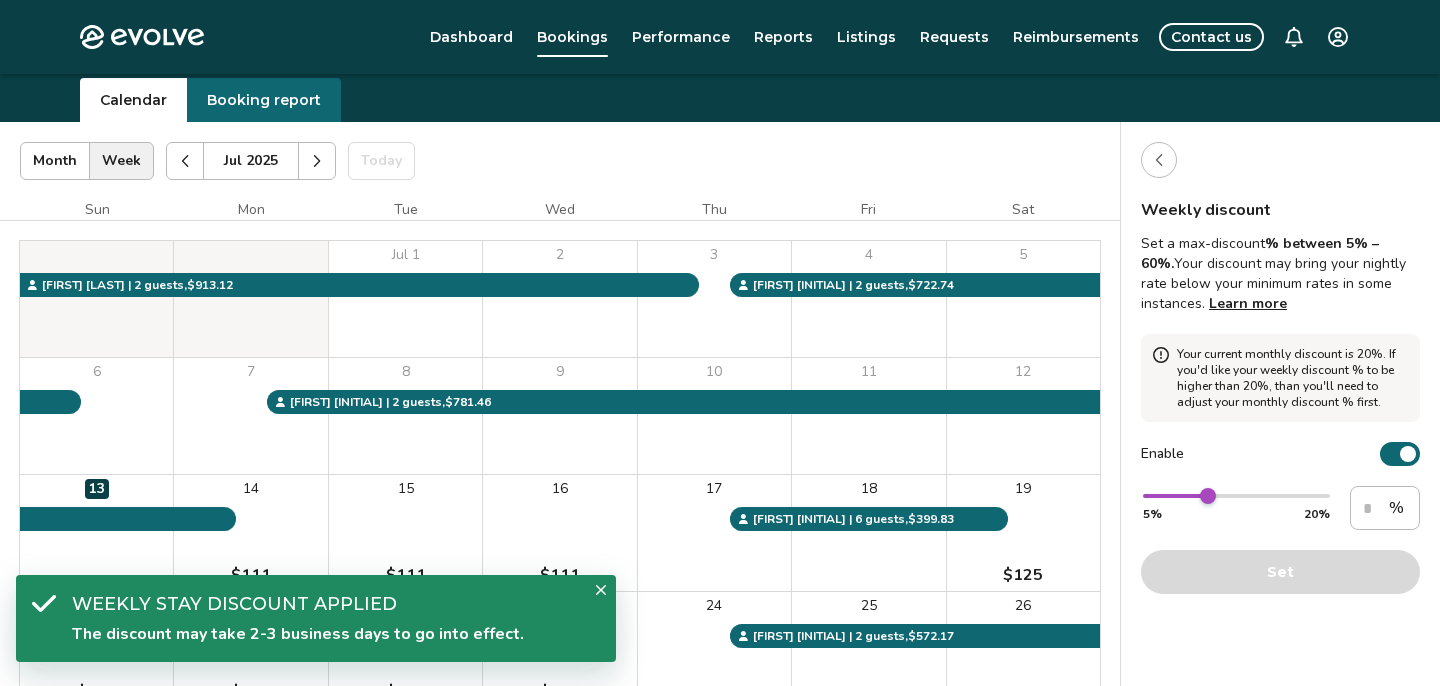 scroll, scrollTop: 62, scrollLeft: 0, axis: vertical 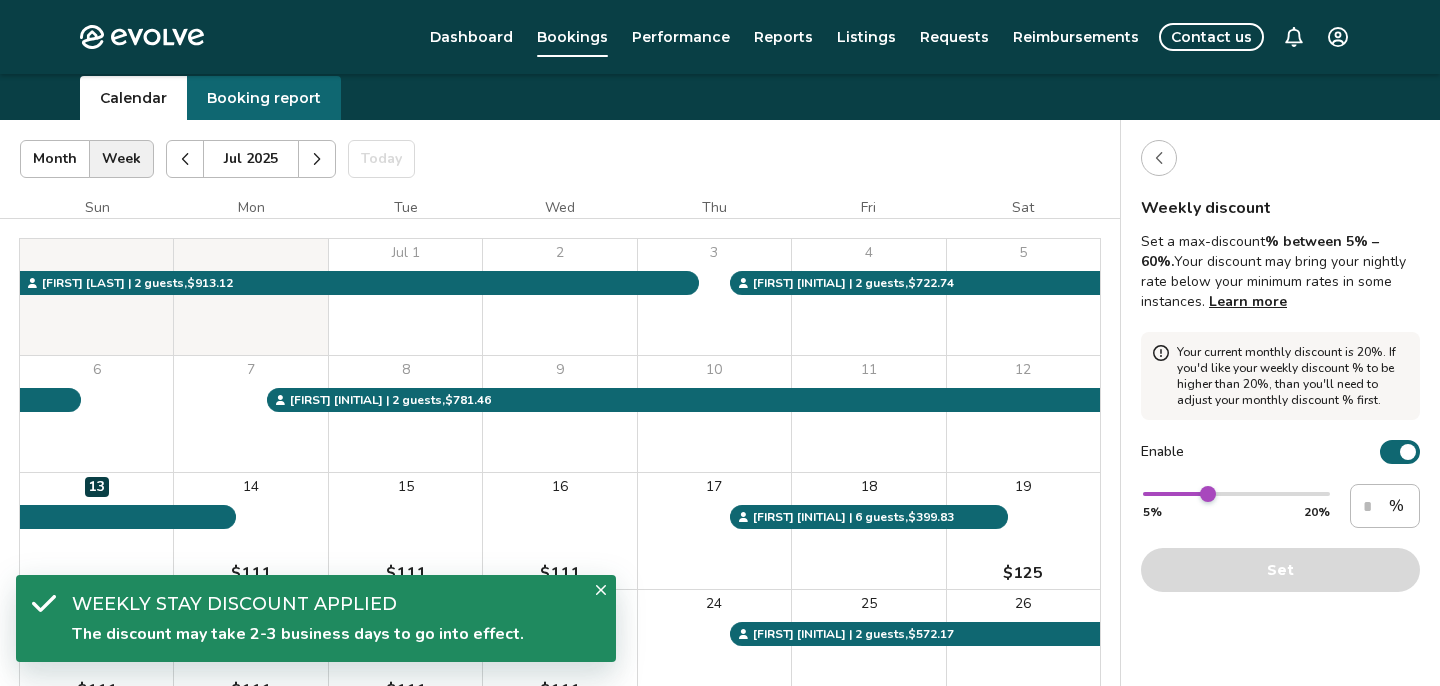 click 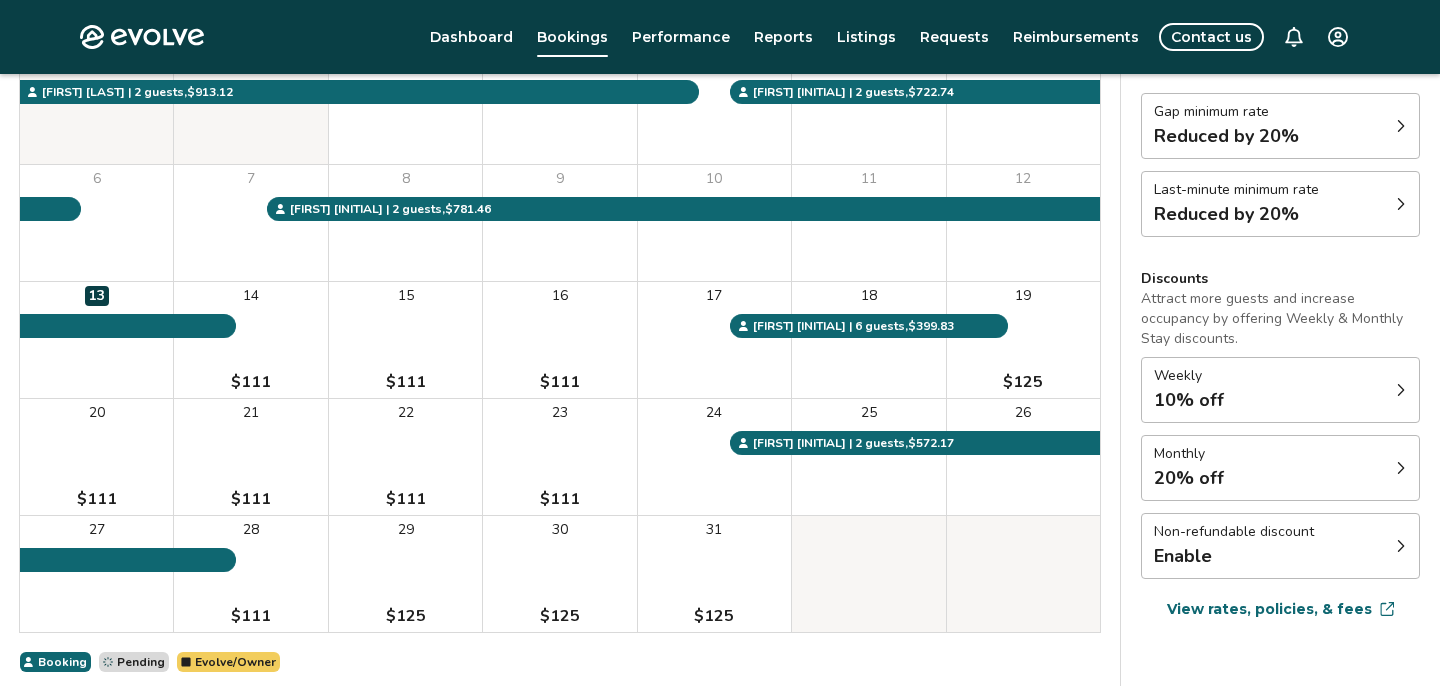 scroll, scrollTop: 278, scrollLeft: 0, axis: vertical 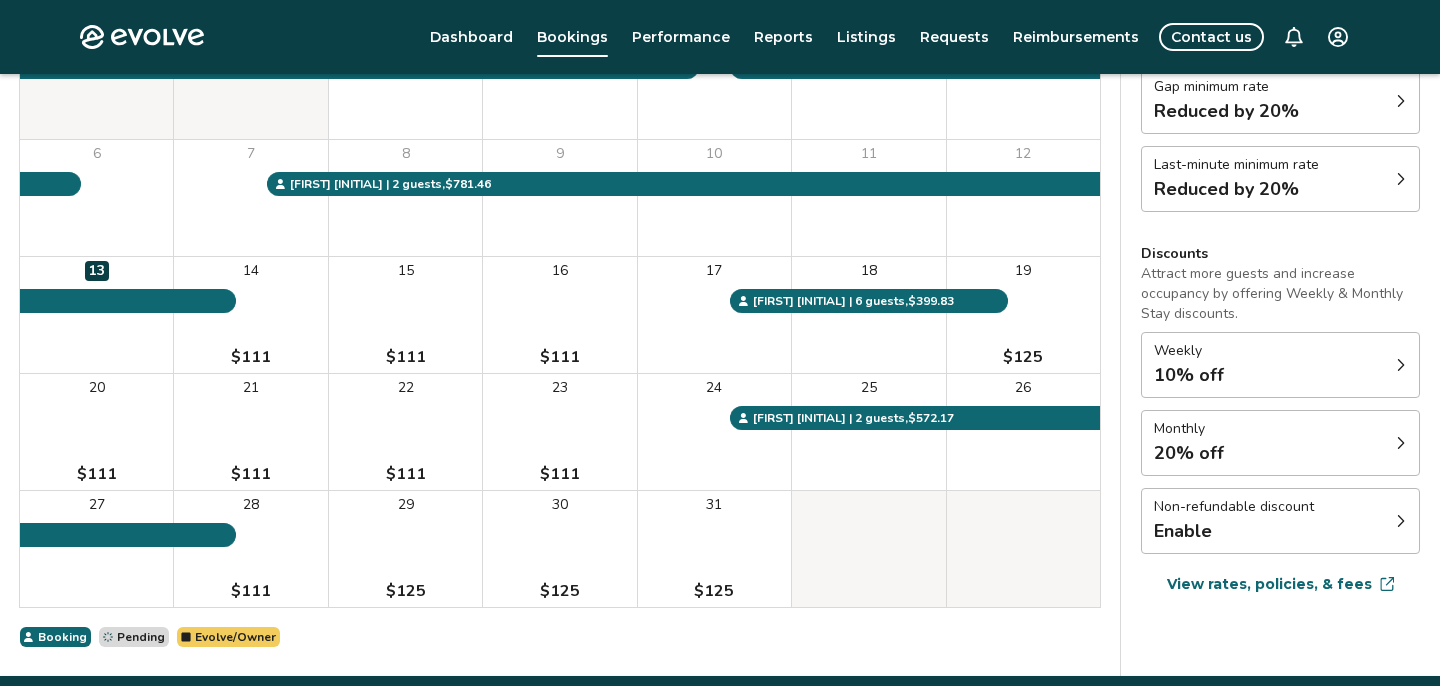 click on "Monthly 20% off" at bounding box center [1280, 443] 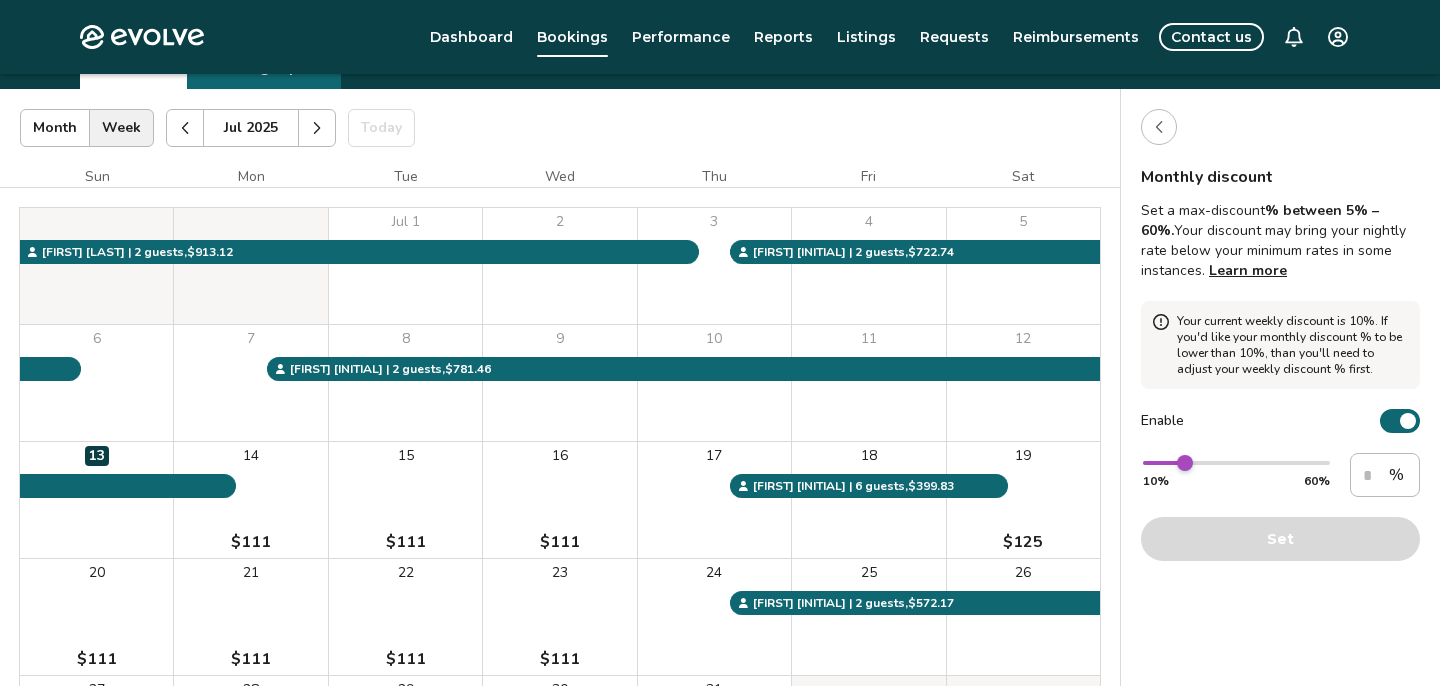 scroll, scrollTop: 0, scrollLeft: 0, axis: both 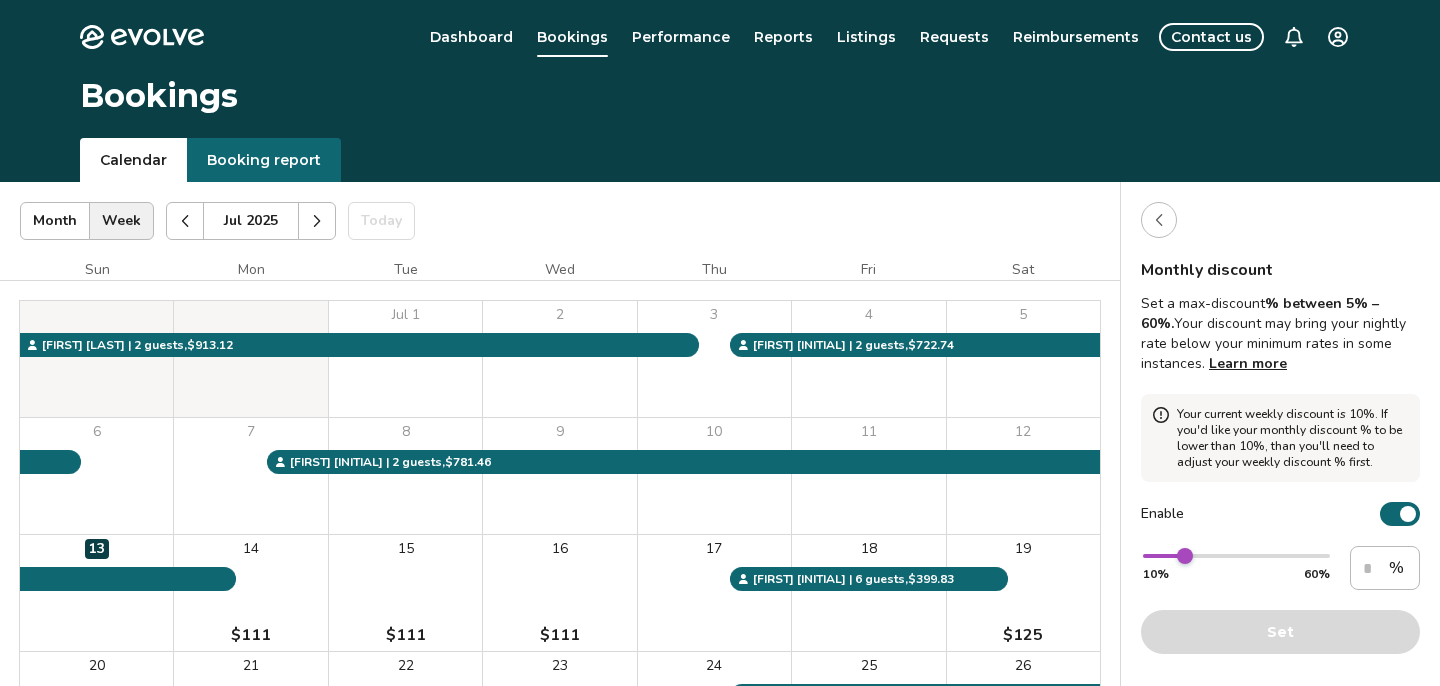 click at bounding box center [1159, 220] 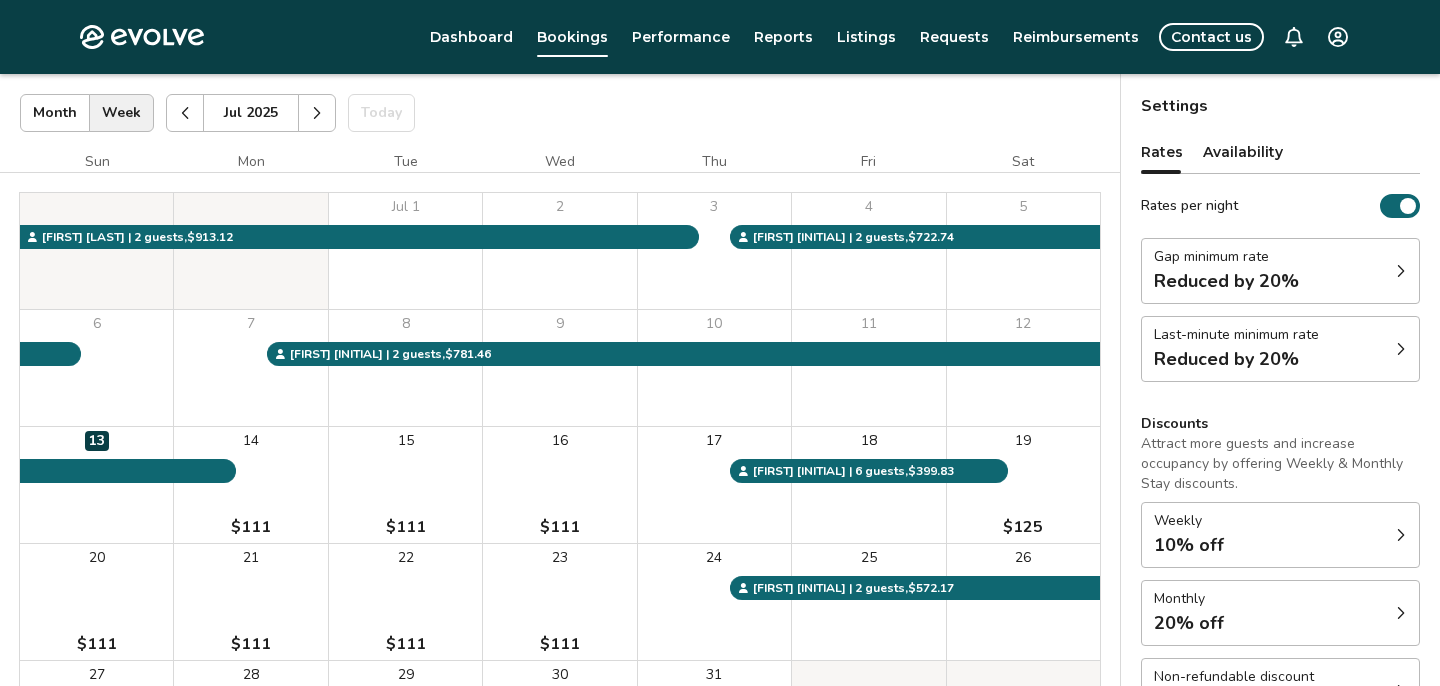 scroll, scrollTop: 102, scrollLeft: 0, axis: vertical 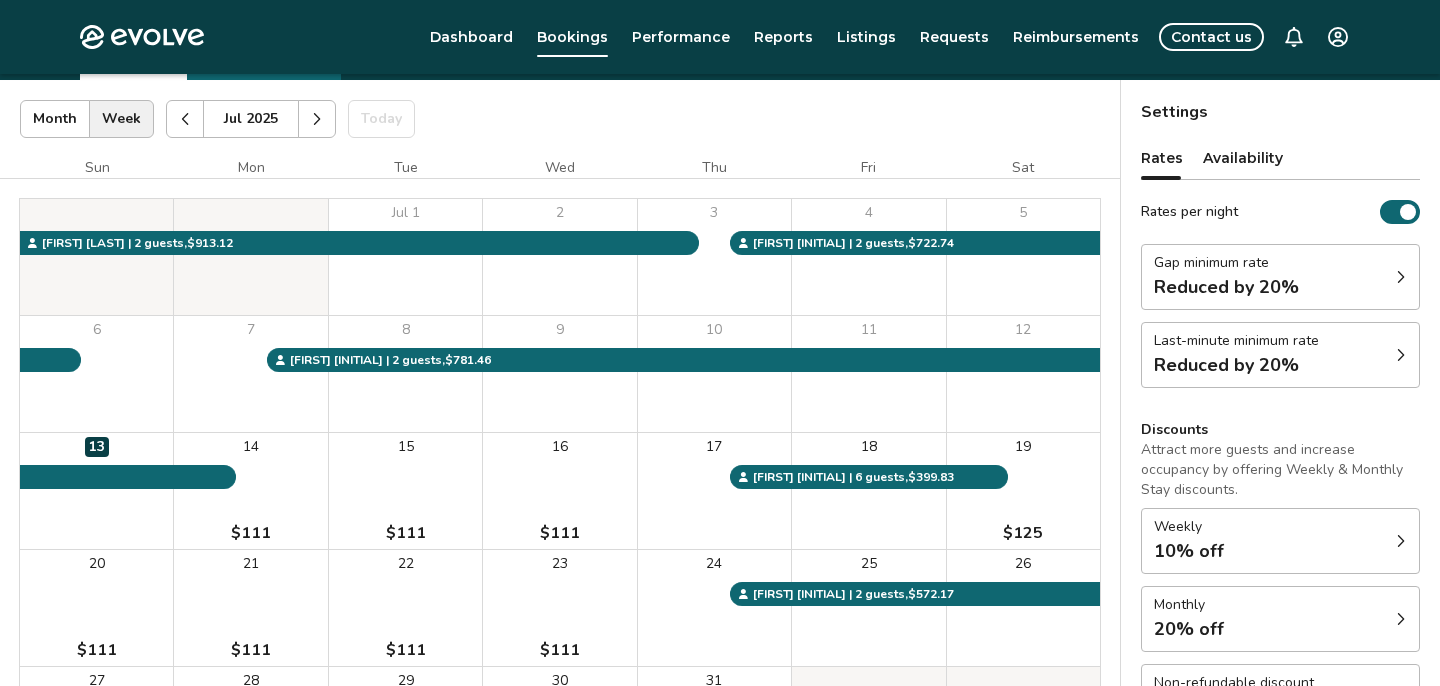 click at bounding box center [317, 119] 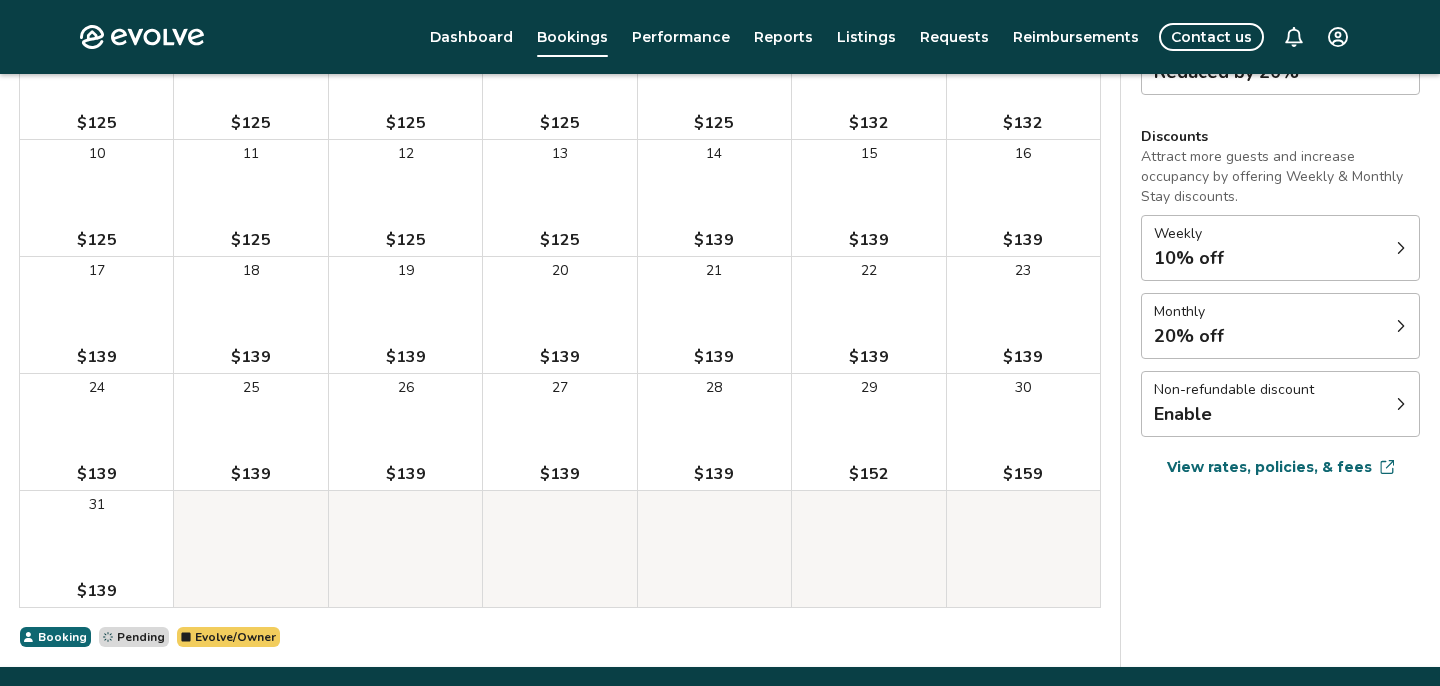 scroll, scrollTop: 0, scrollLeft: 0, axis: both 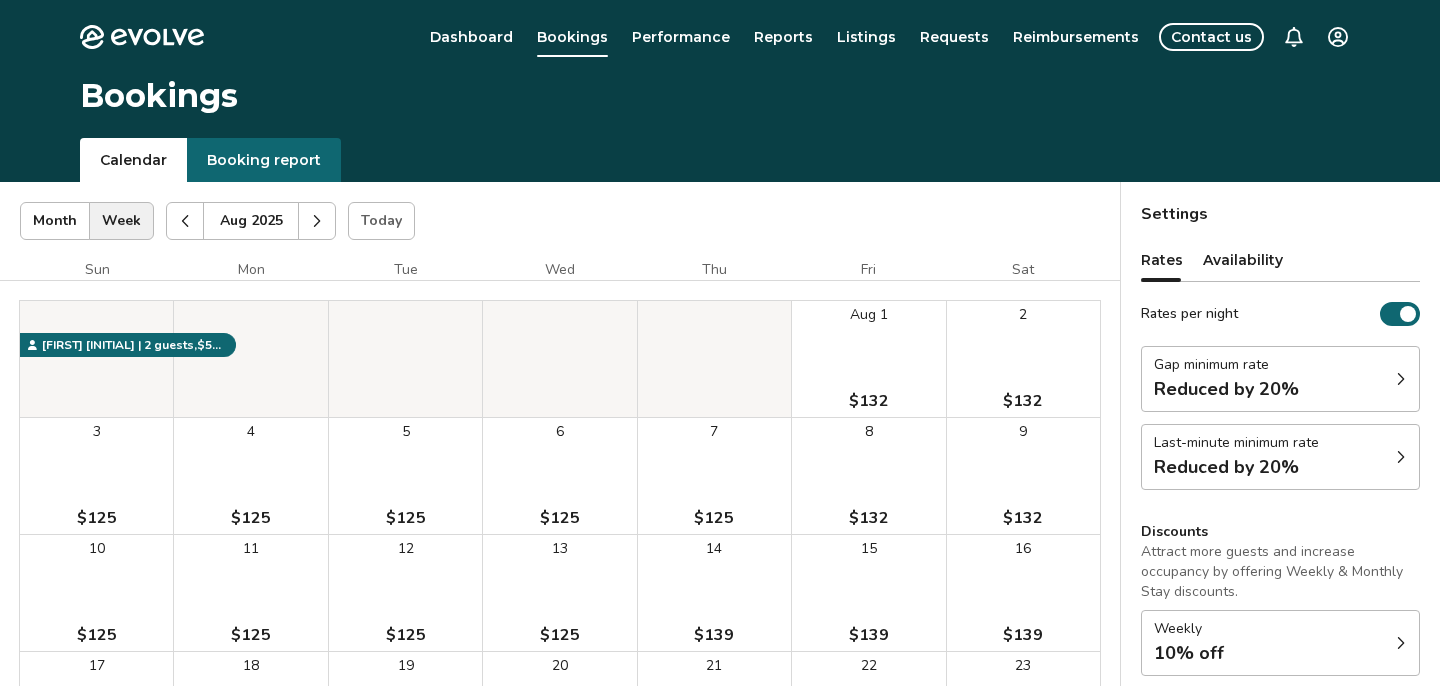 click at bounding box center (317, 221) 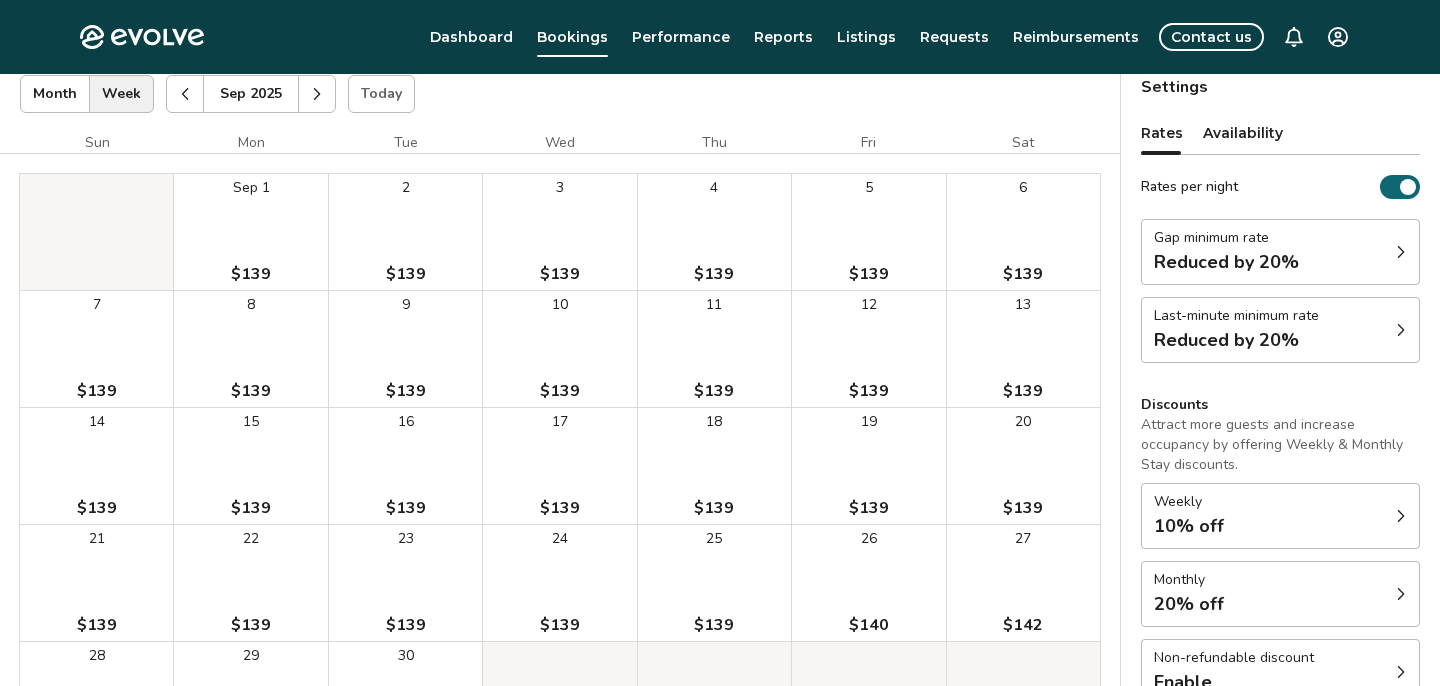 scroll, scrollTop: 348, scrollLeft: 0, axis: vertical 